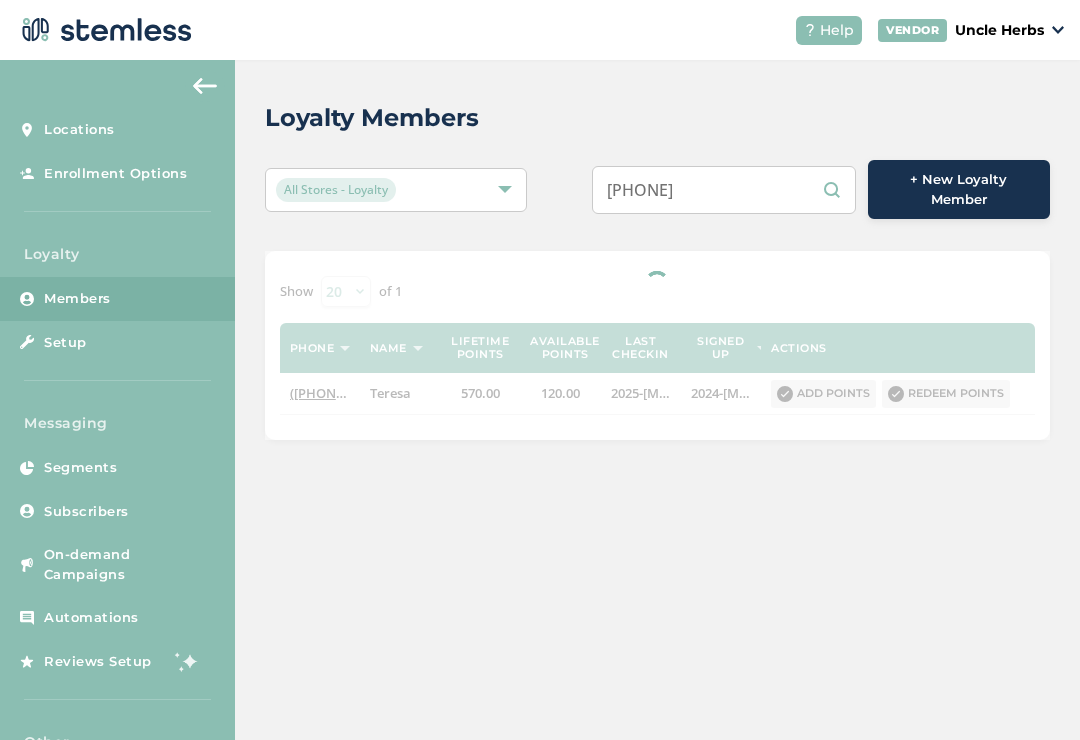 scroll, scrollTop: 0, scrollLeft: 0, axis: both 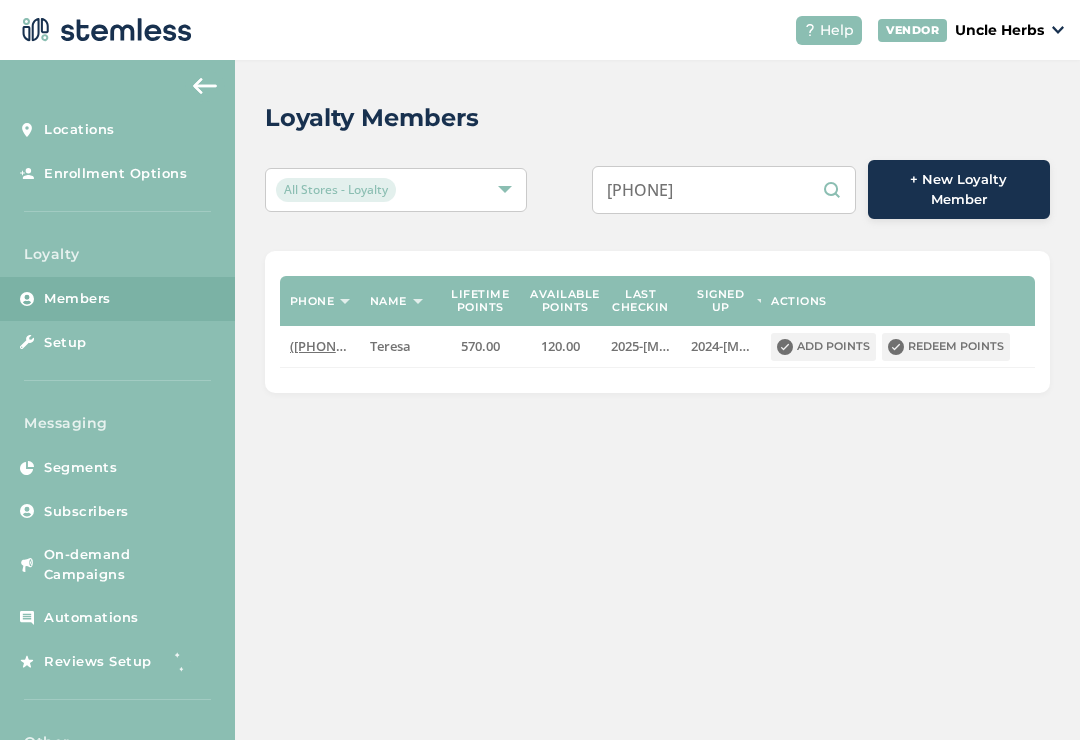 type on "[PHONE]" 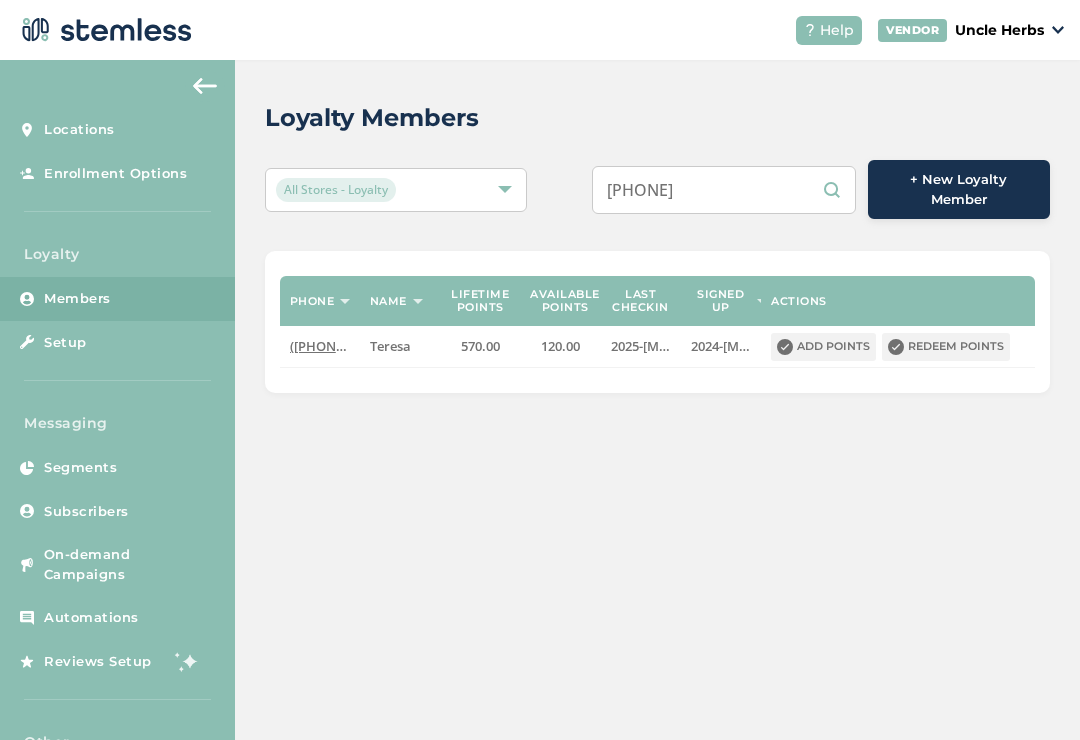 click on "Loyalty Members" at bounding box center (649, 118) 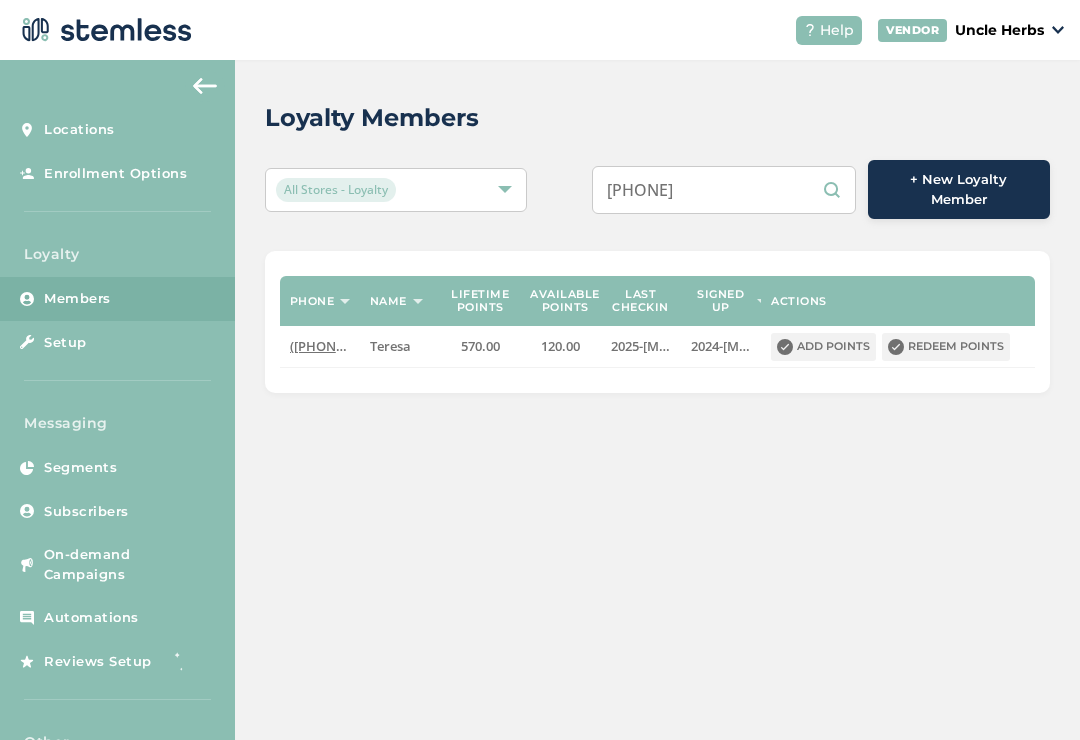 click on "Redeem points" at bounding box center (946, 347) 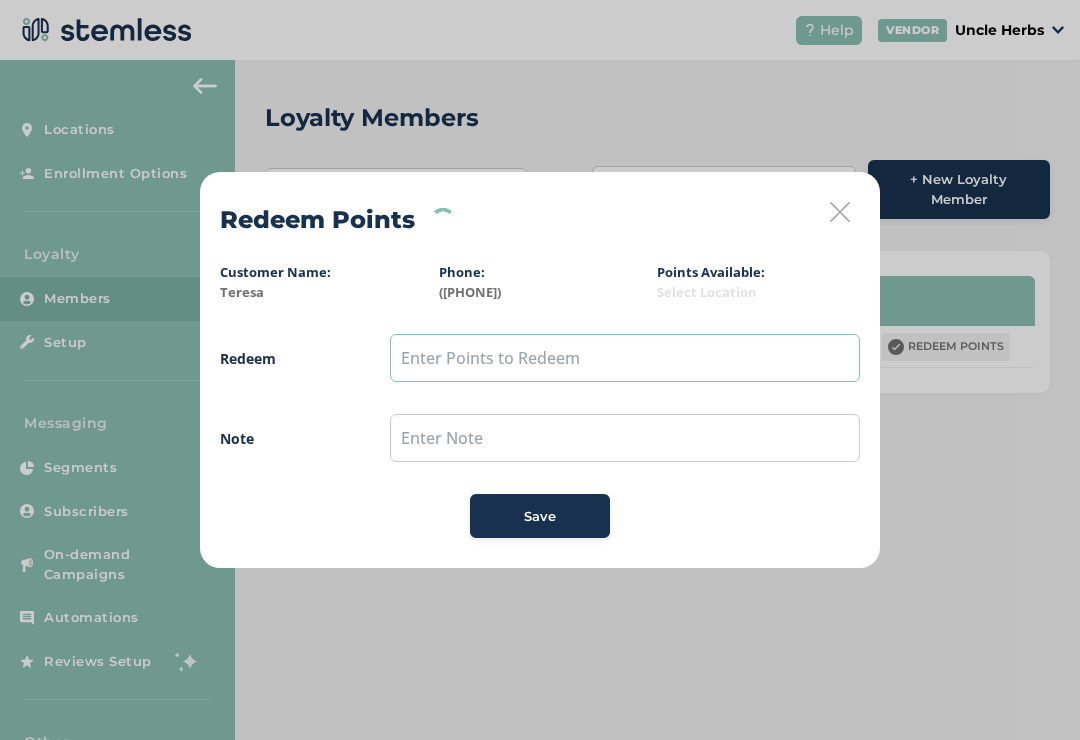click at bounding box center (625, 358) 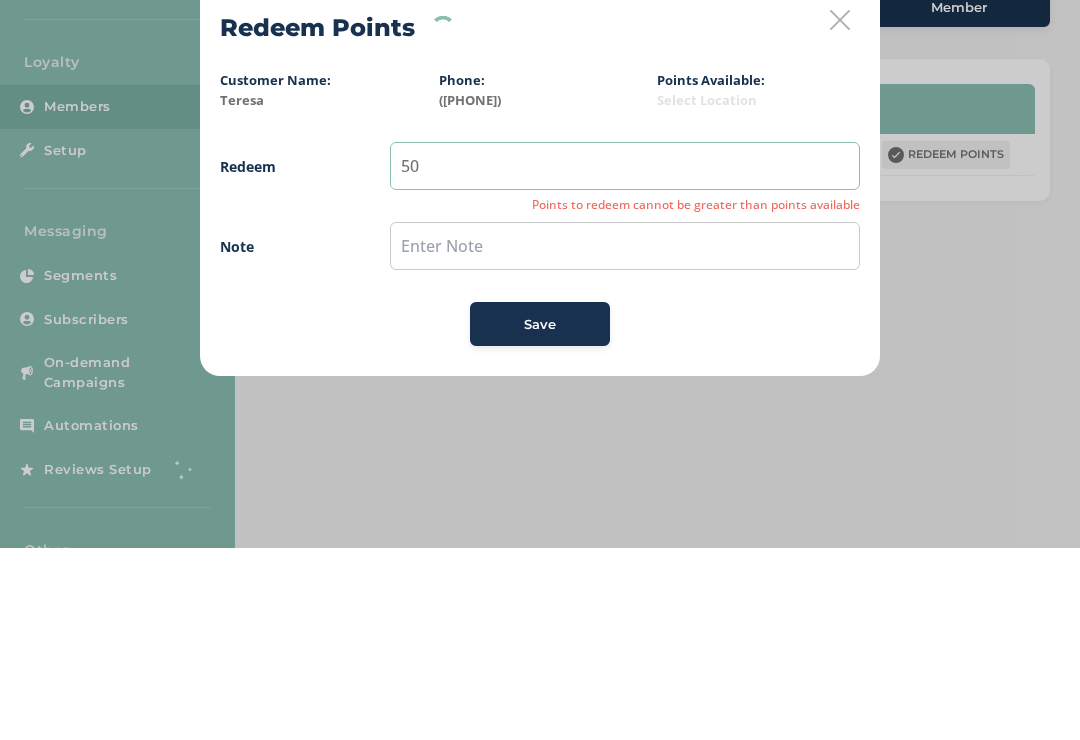 type on "50" 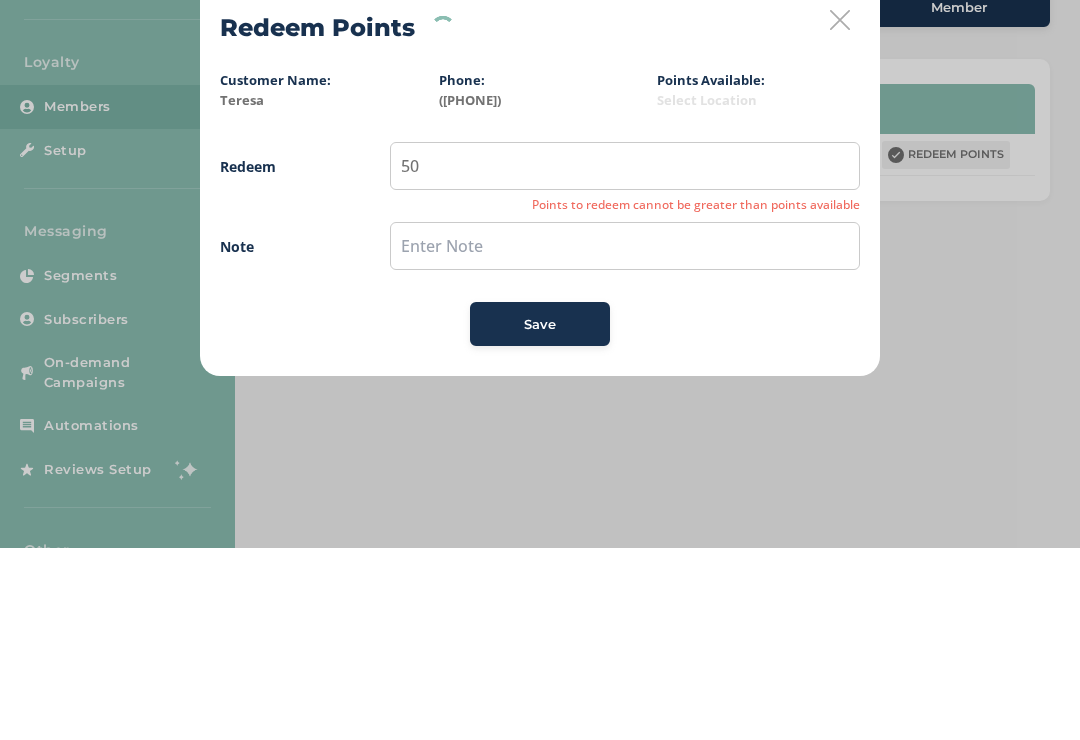click at bounding box center [625, 438] 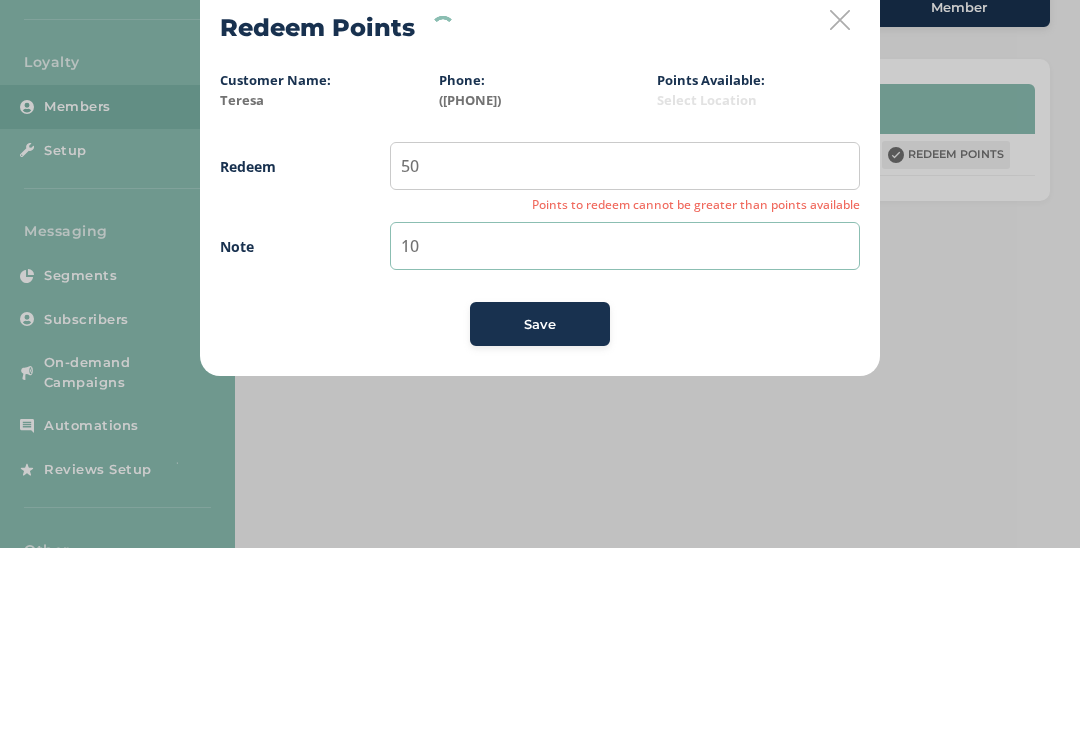 type on "10" 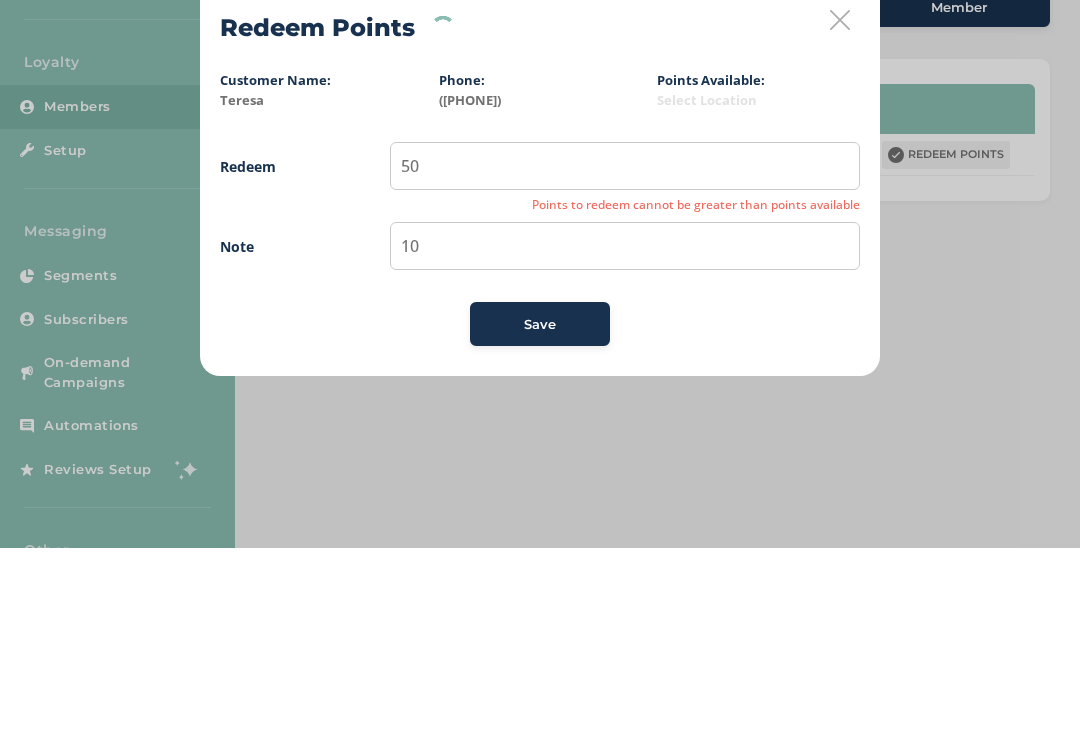 click at bounding box center [840, 212] 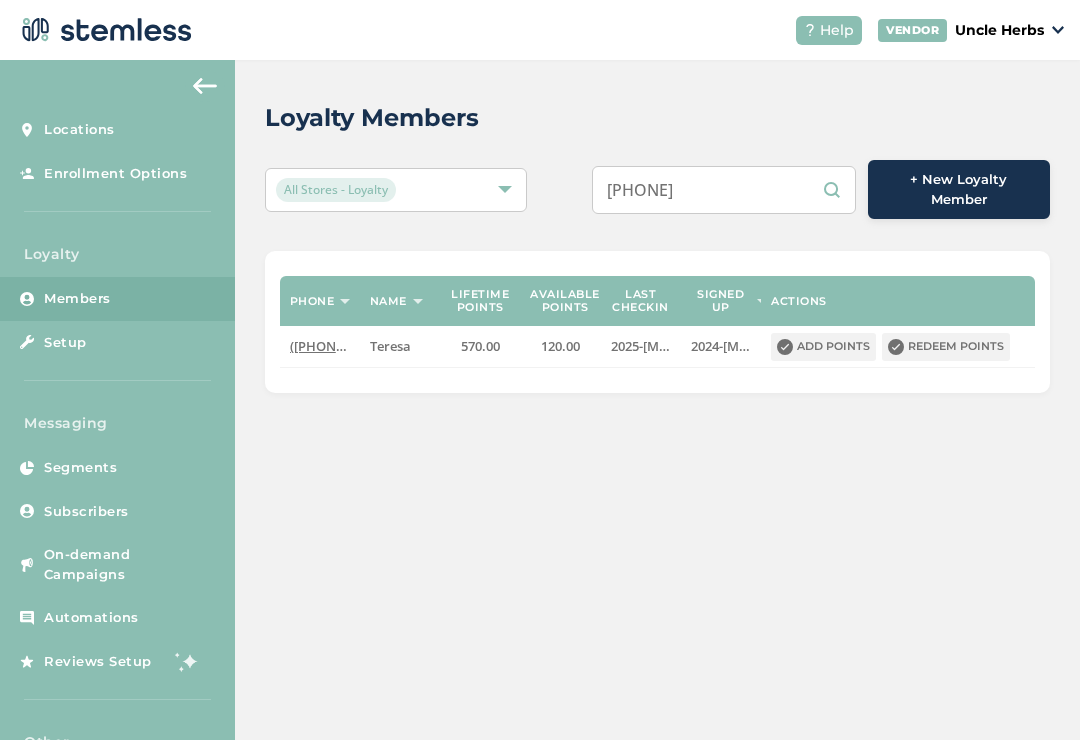 click on "Redeem points" at bounding box center [946, 347] 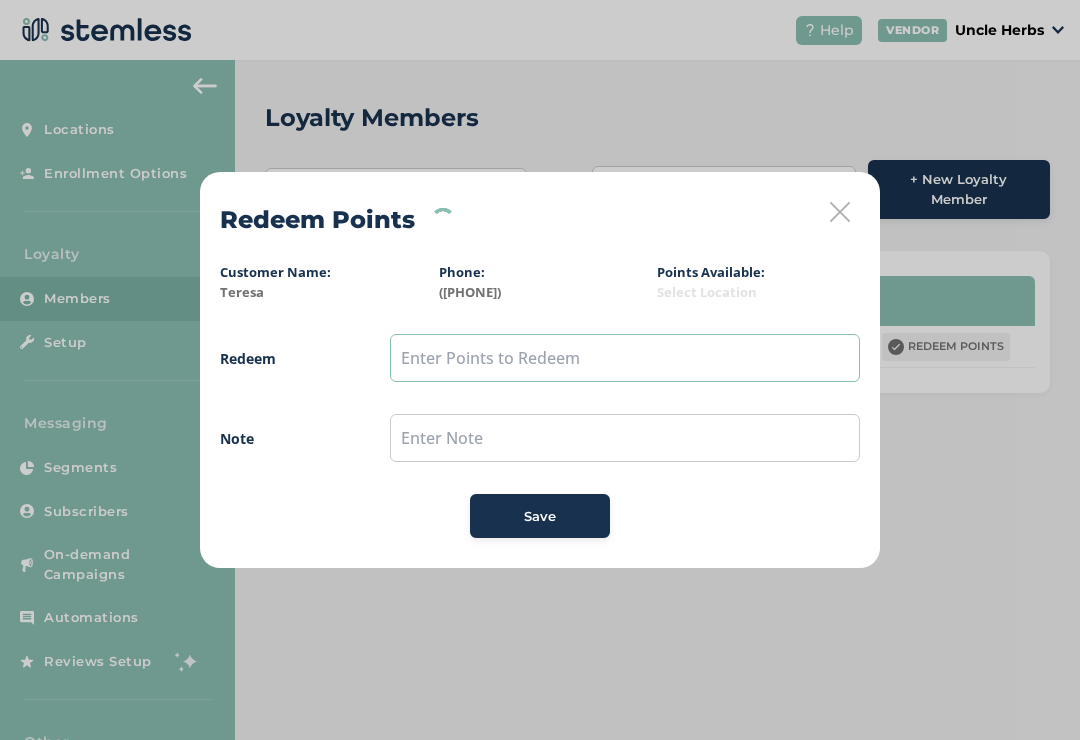 click at bounding box center [625, 358] 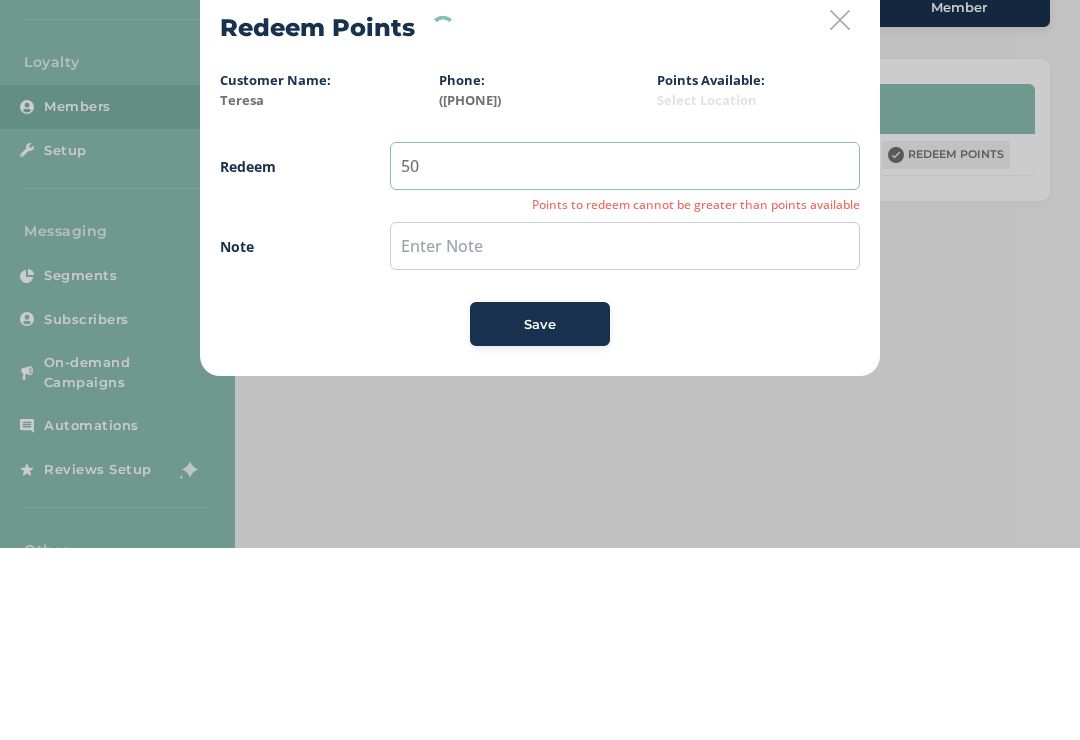 type on "50" 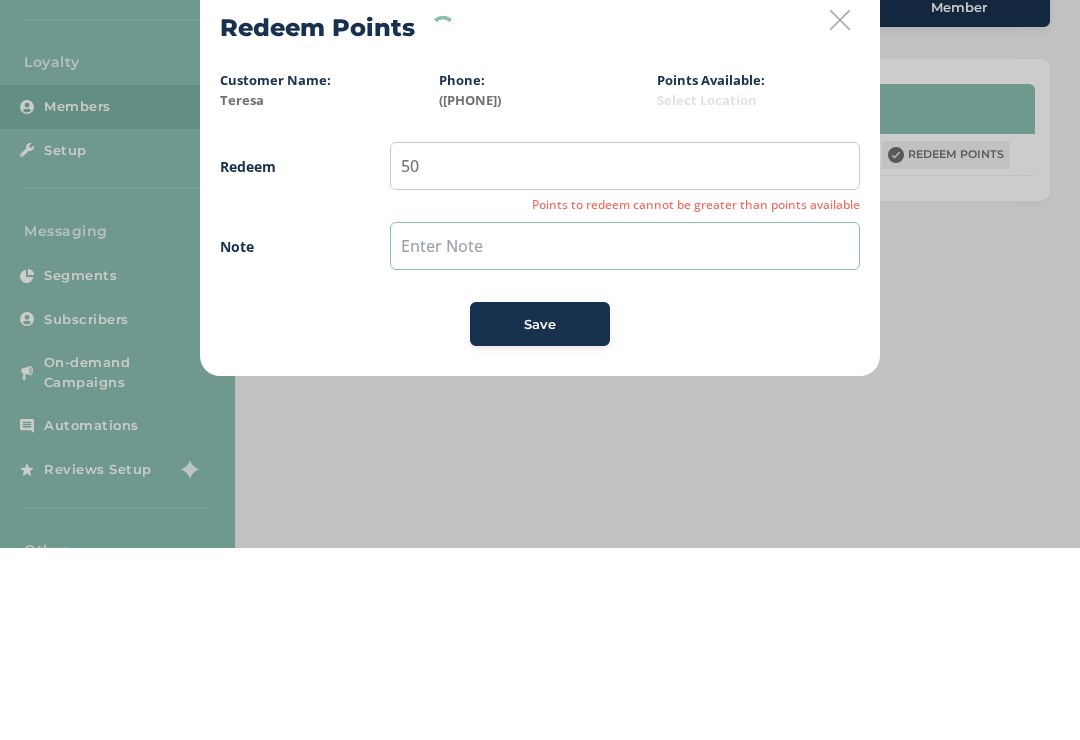 click at bounding box center [625, 438] 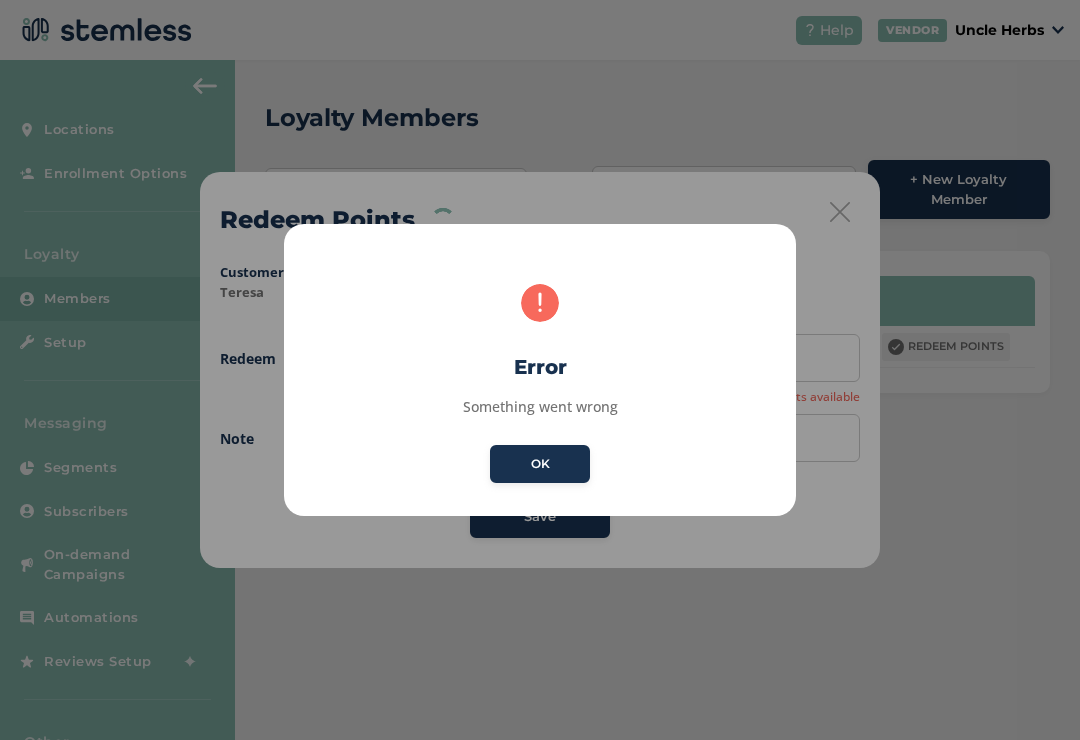 click on "OK" at bounding box center [540, 464] 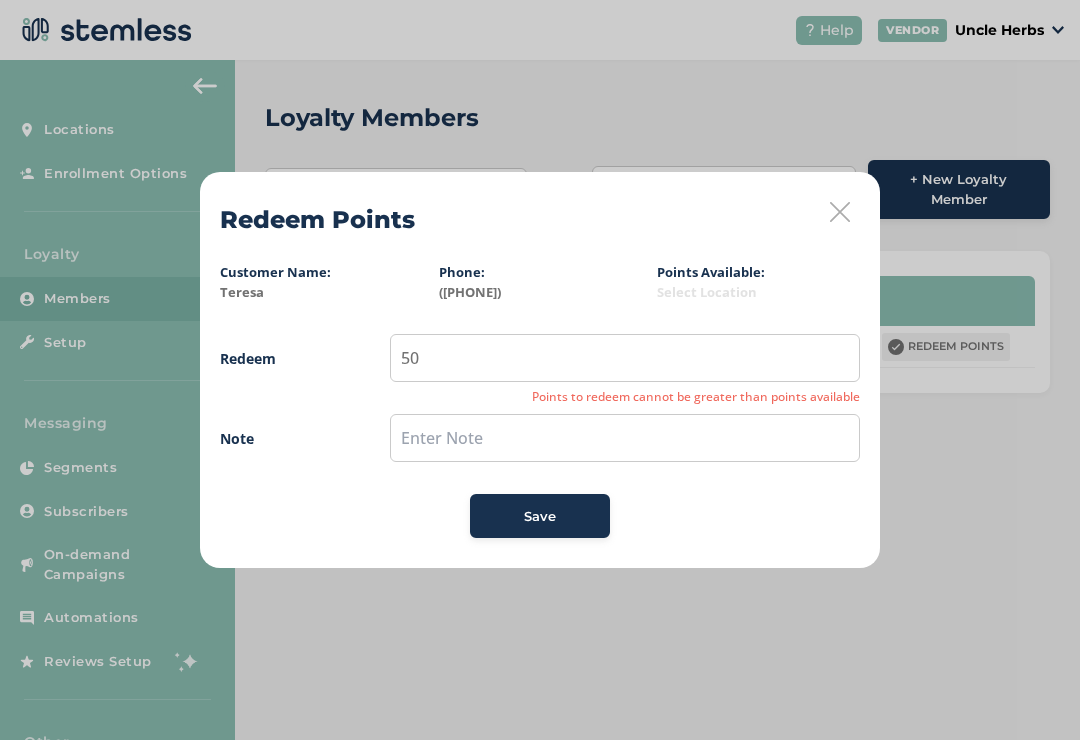 click at bounding box center [840, 212] 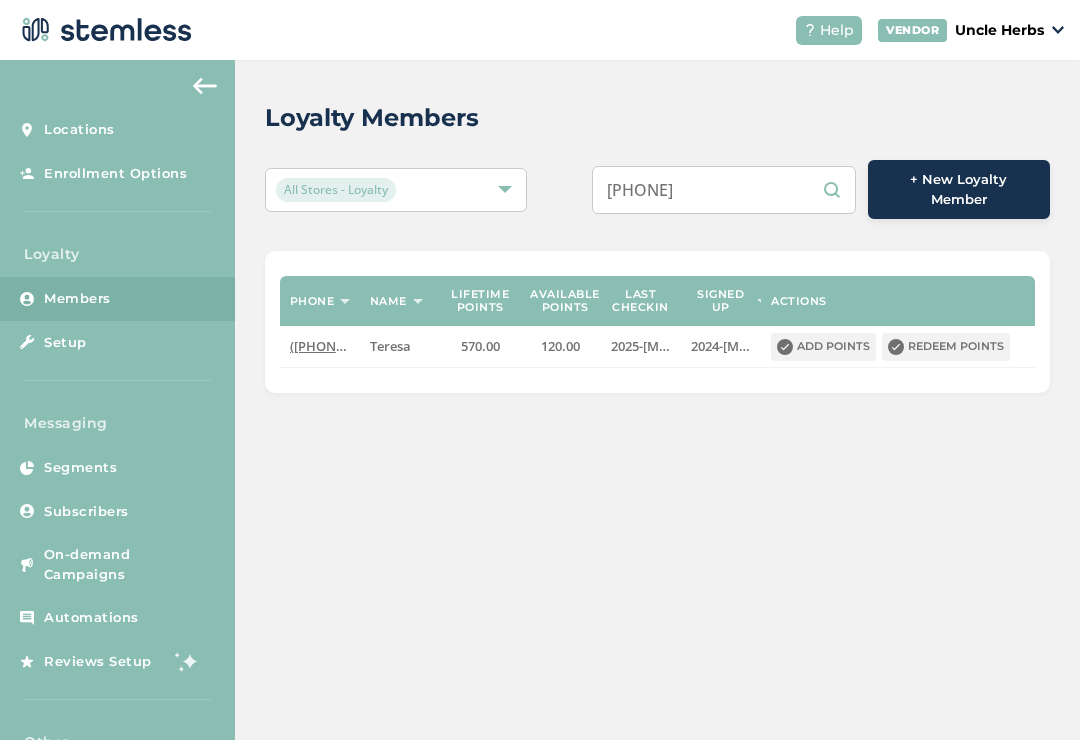 click on "[PHONE]" at bounding box center (724, 190) 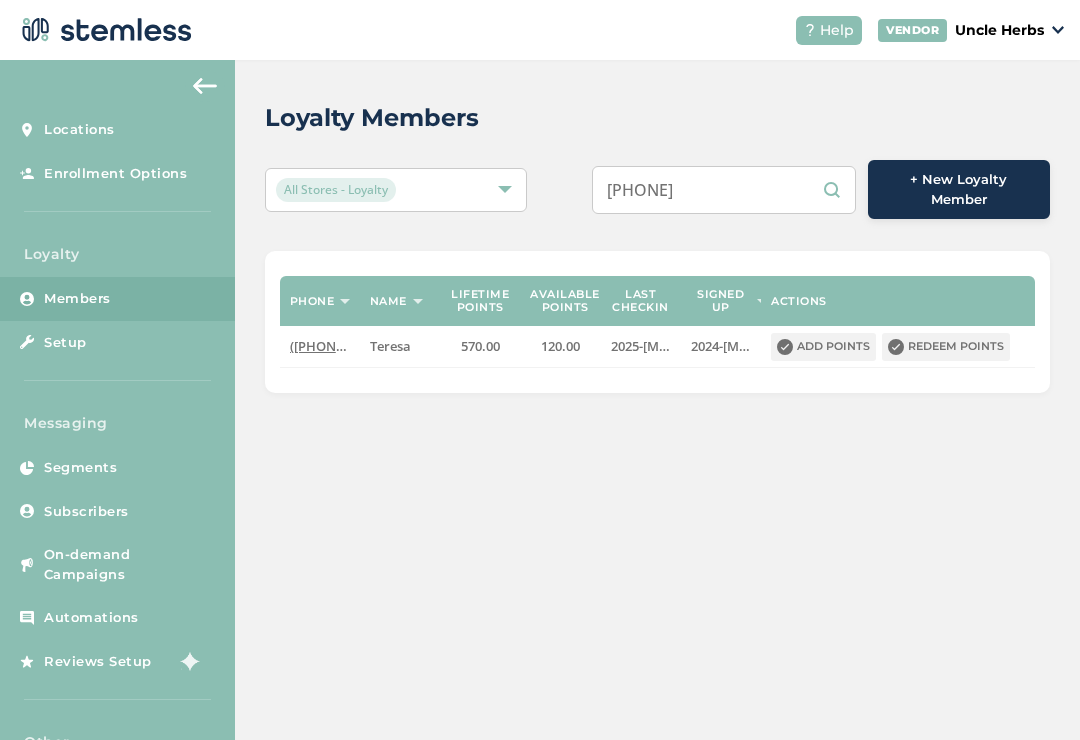 click on "[PHONE]" at bounding box center (724, 190) 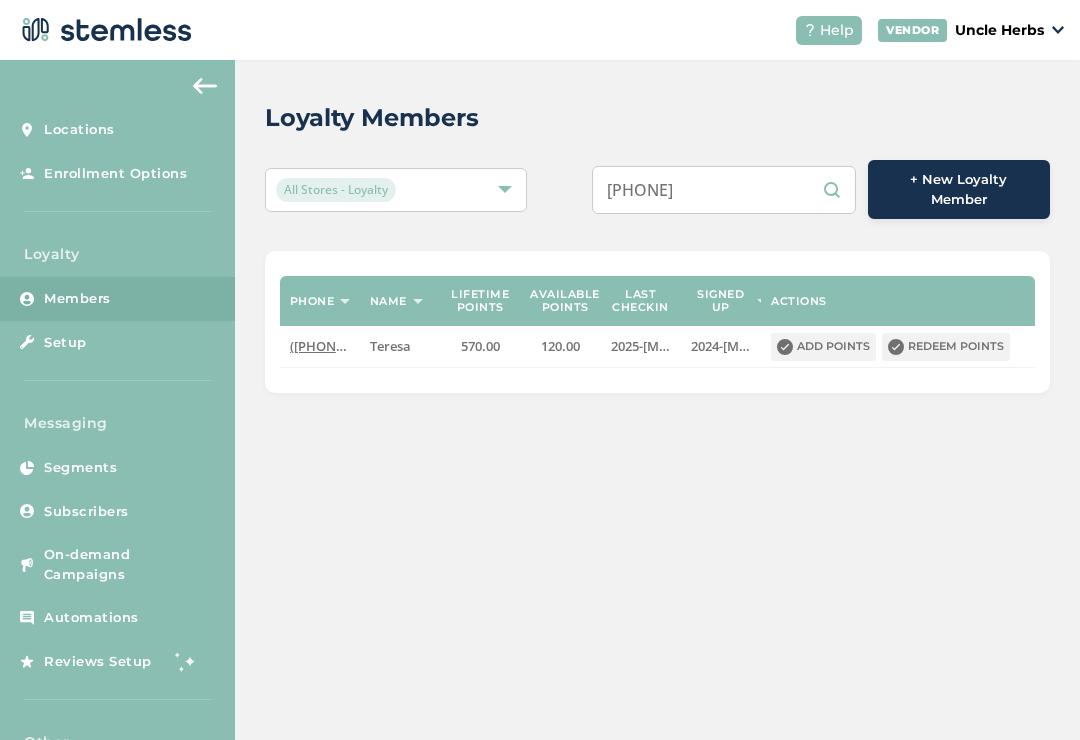 click on "[PHONE]" at bounding box center [724, 190] 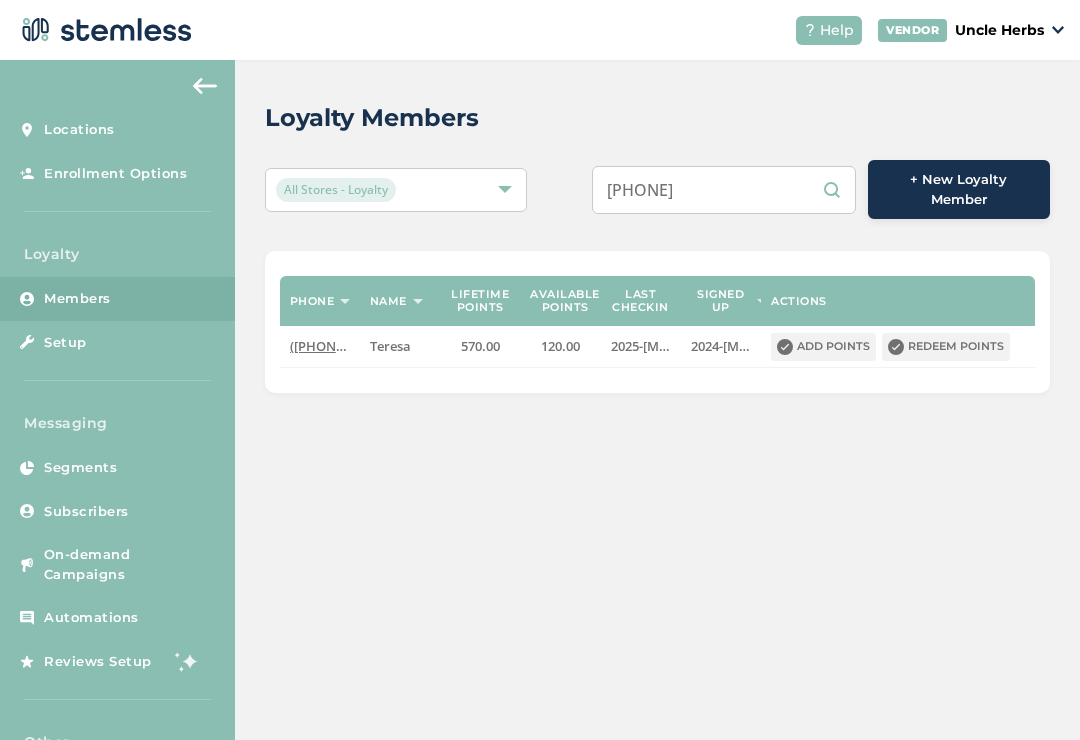 click on "All Stores - Loyalty 9072308122 + New Loyalty Member" at bounding box center [657, 189] 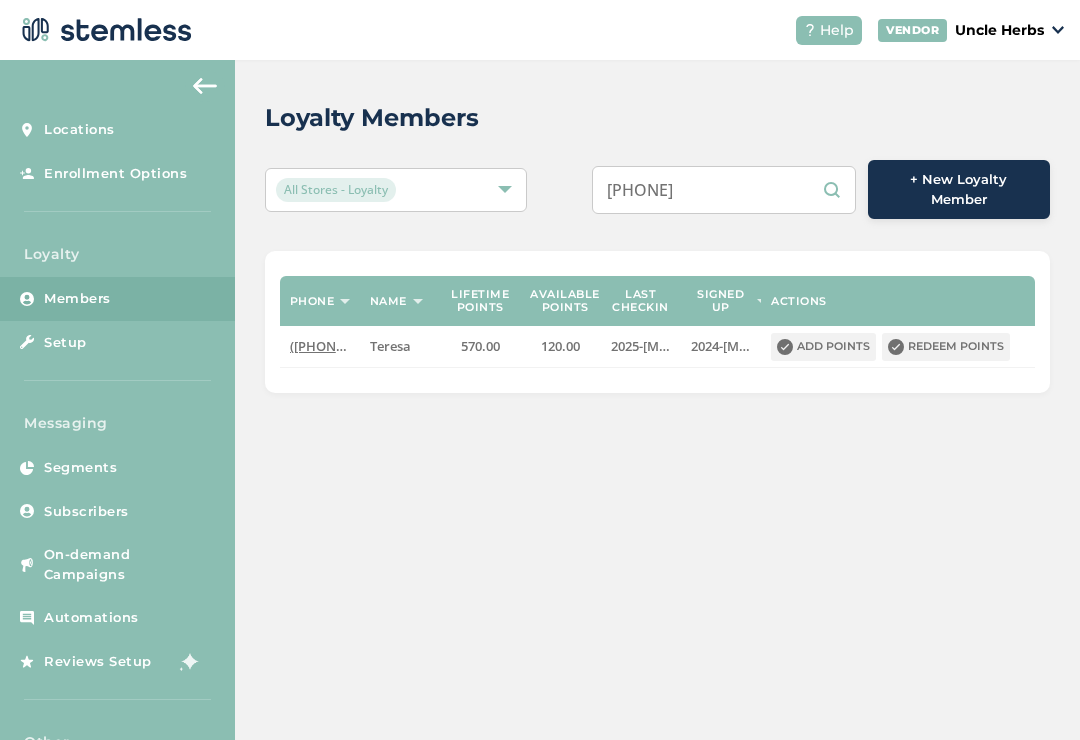 click on "([PHONE])" at bounding box center [320, 346] 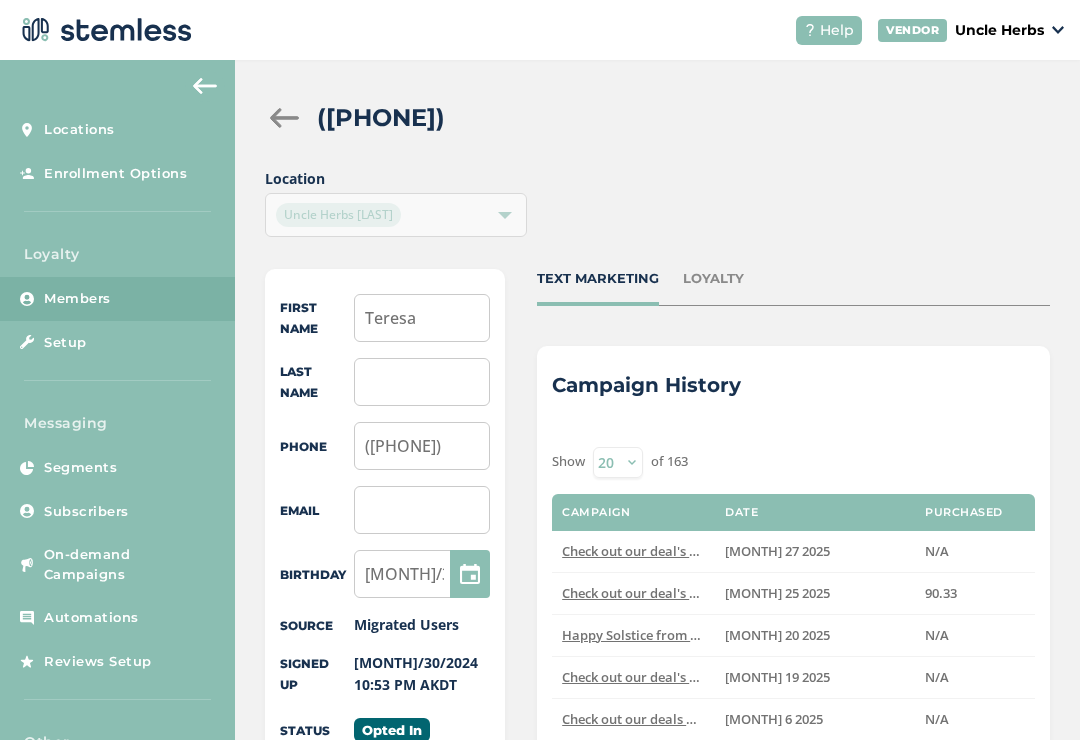 click at bounding box center (285, 118) 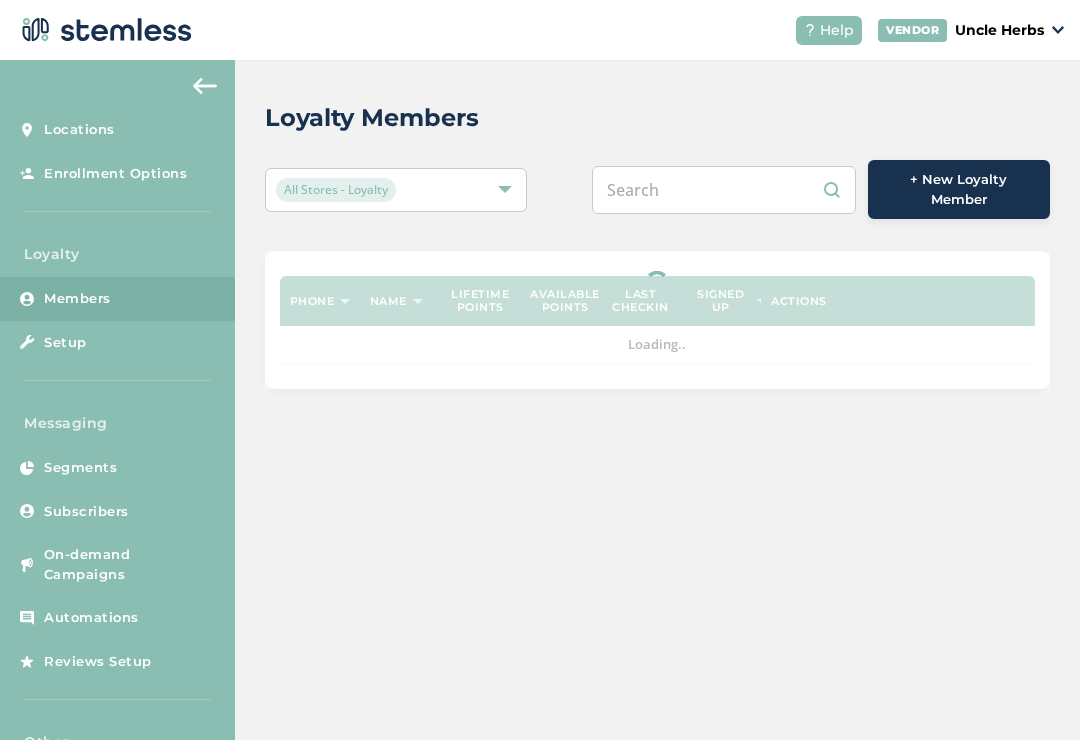click at bounding box center [724, 190] 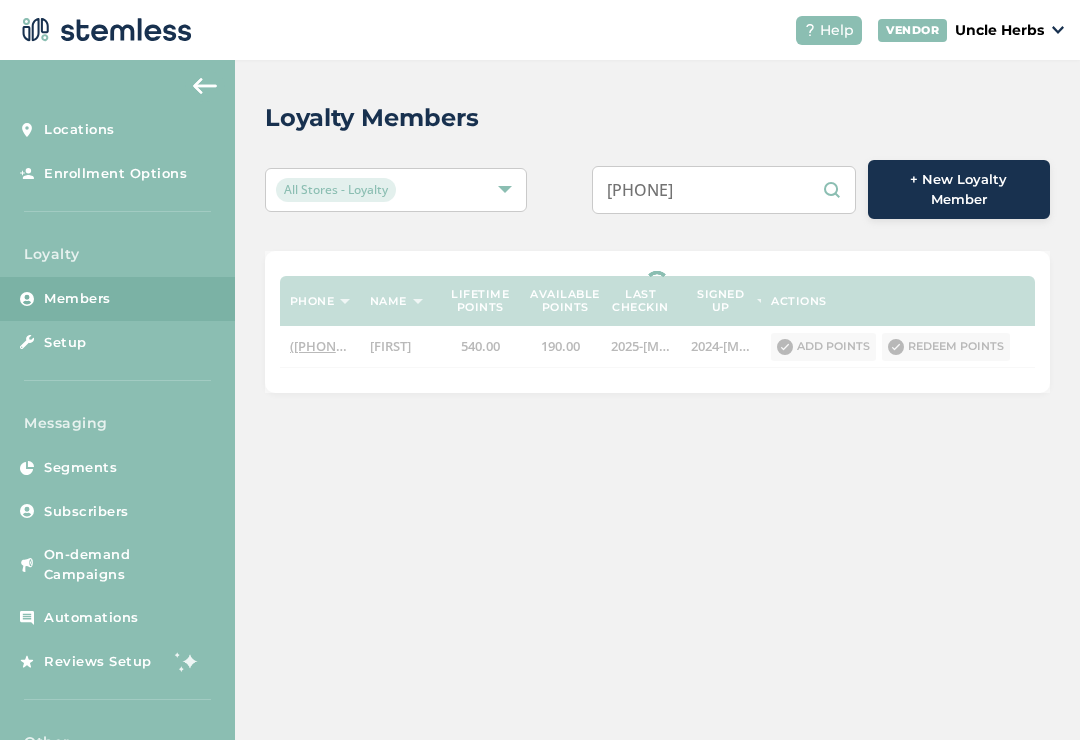 type on "[PHONE]" 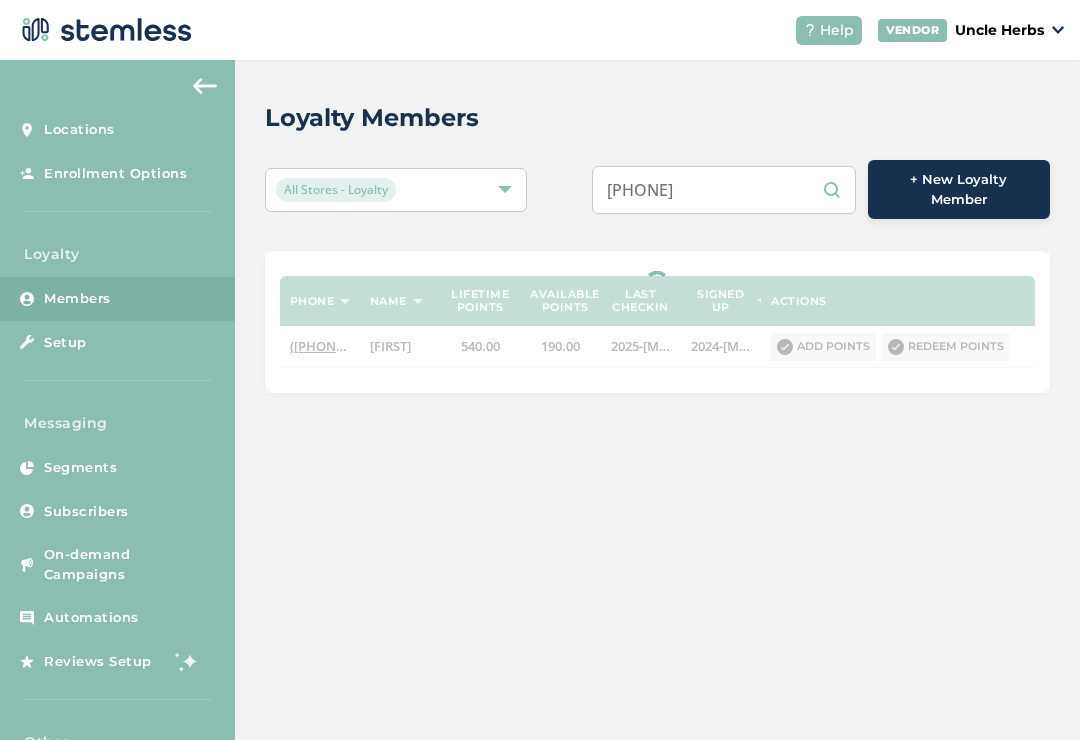click on "Loyalty Members" at bounding box center (649, 118) 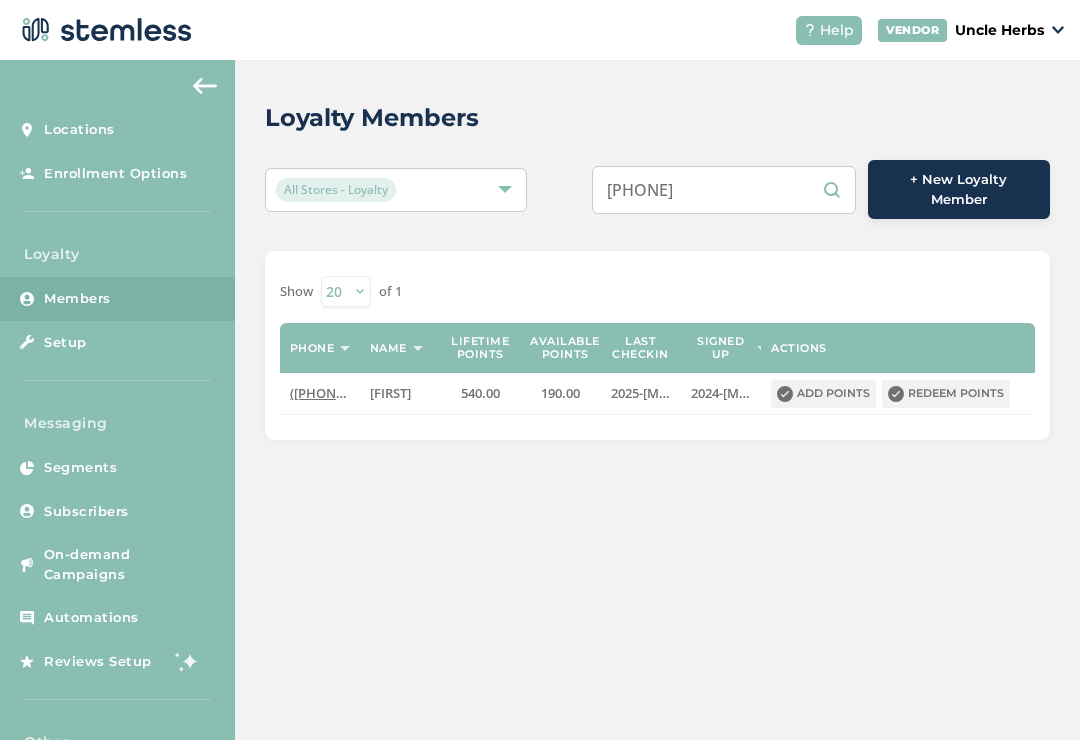 click on "Redeem points" at bounding box center (946, 394) 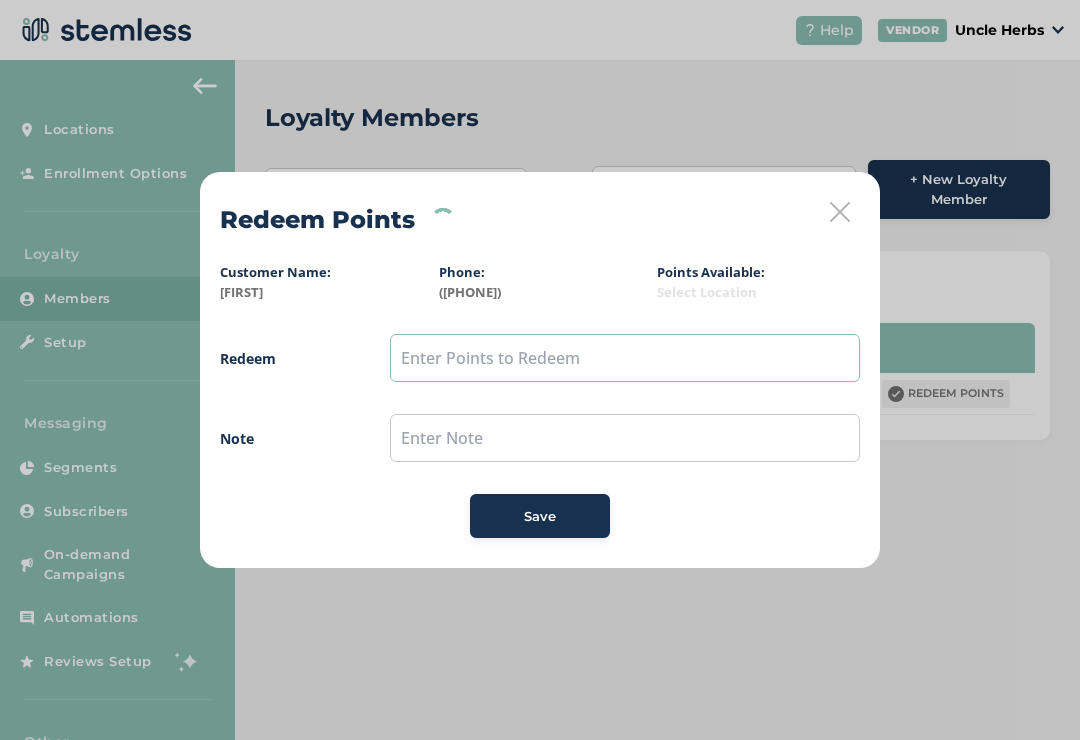 click at bounding box center [625, 358] 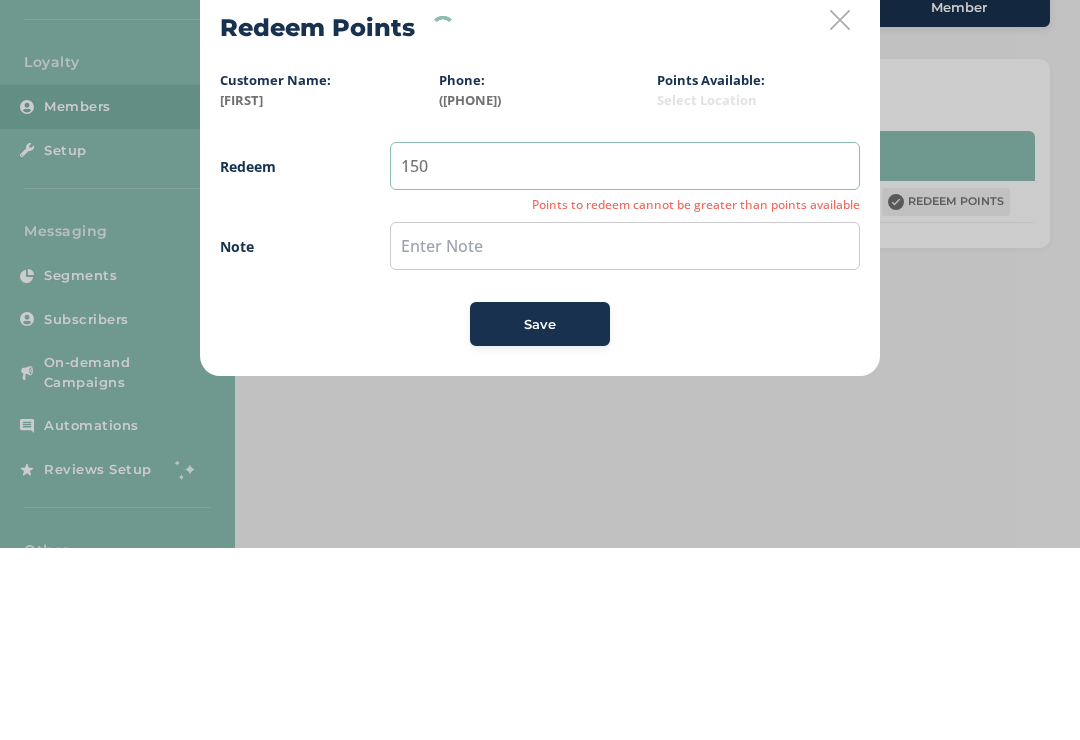 type on "150" 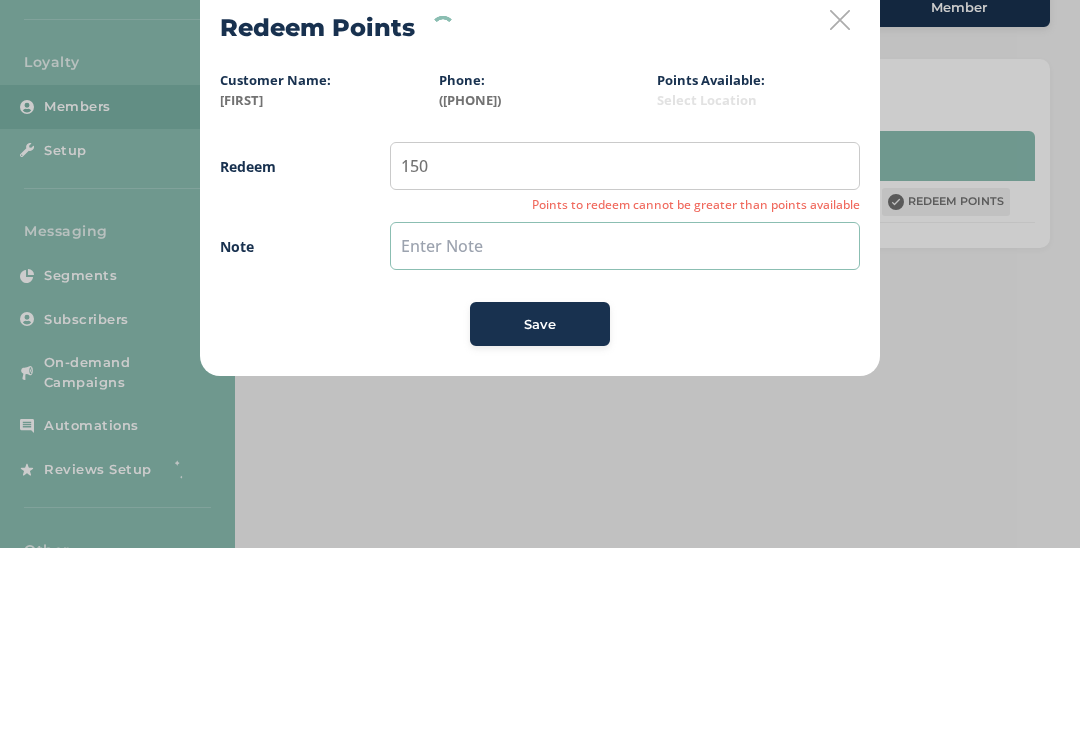 click at bounding box center (625, 438) 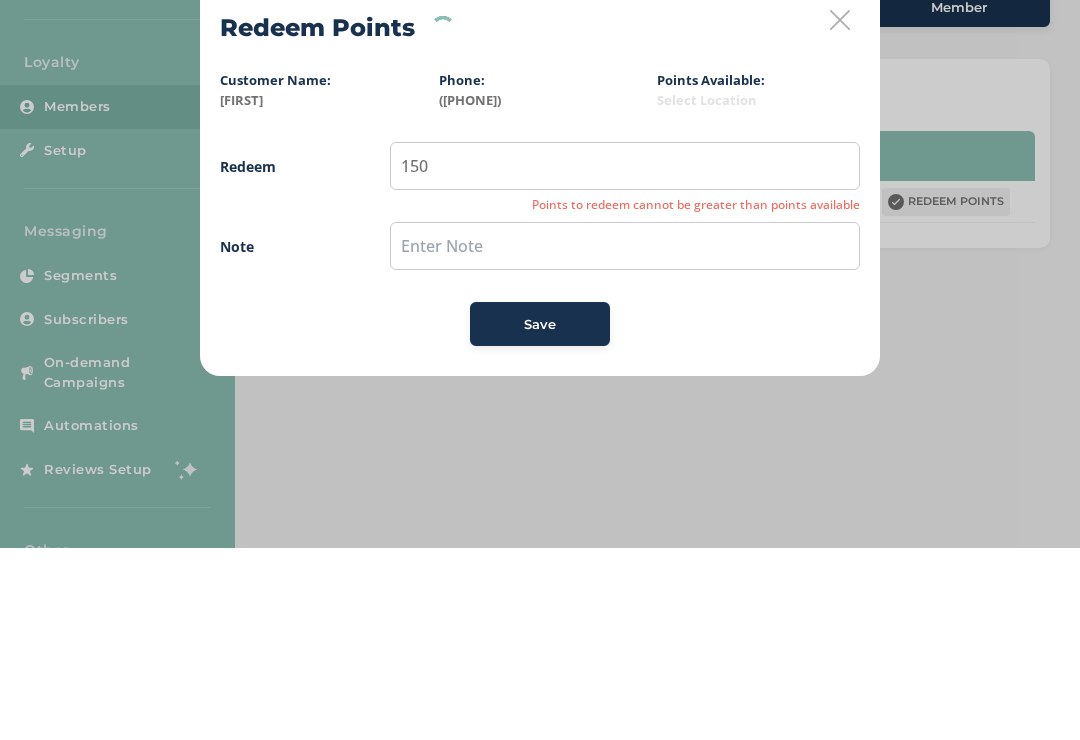 click on "Redeem Points Customer Name: [FIRST] [LAST] Phone: ([PHONE]) Points Available: Select Location Redeem 150 Points to redeem cannot be greater than points available Note Save" at bounding box center [540, 370] 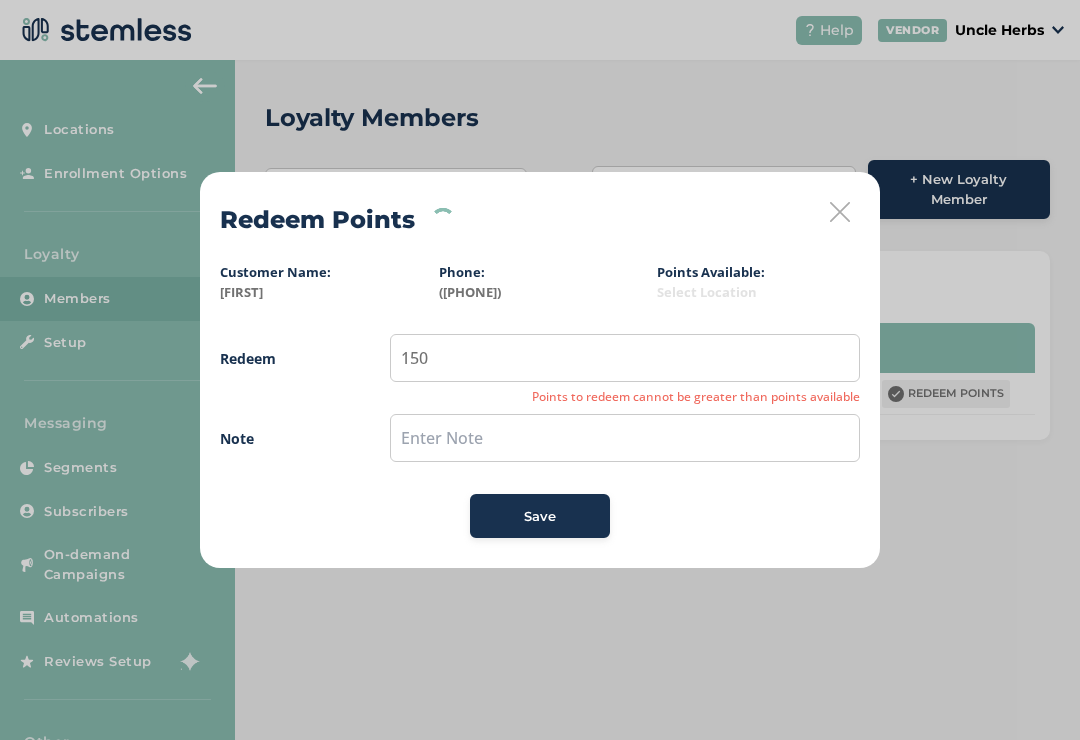 click on "Redeem Points Customer Name: [FIRST] [LAST] Phone: ([PHONE]) Points Available: Select Location Redeem 150 Points to redeem cannot be greater than points available Note Save" at bounding box center [540, 370] 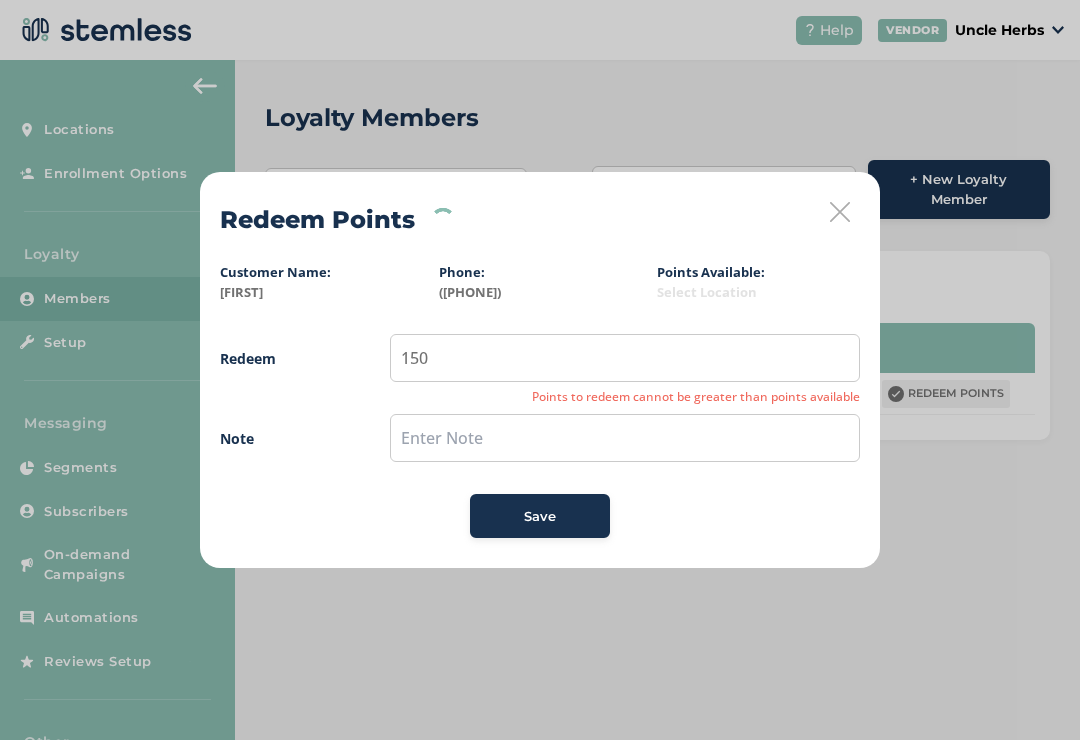 click on "Redeem Points Customer Name: [FIRST] [LAST] Phone: ([PHONE]) Points Available: Select Location Redeem 150 Points to redeem cannot be greater than points available Note Save" at bounding box center (540, 370) 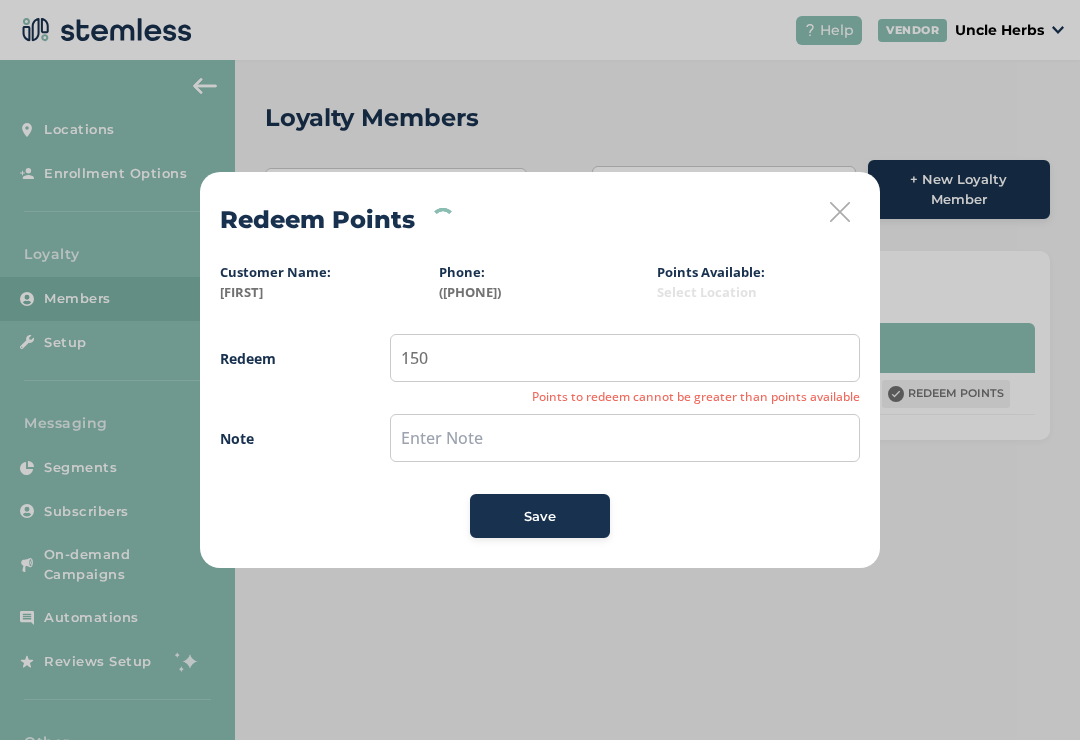 click at bounding box center [840, 212] 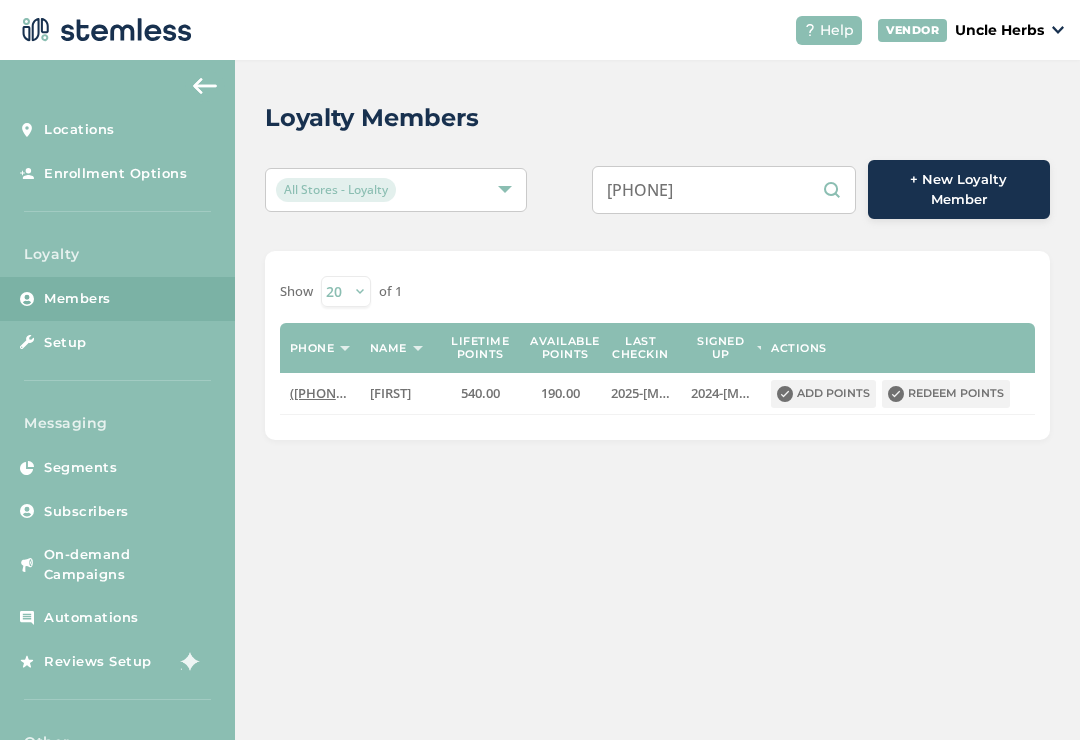 click on "Redeem points" at bounding box center [946, 394] 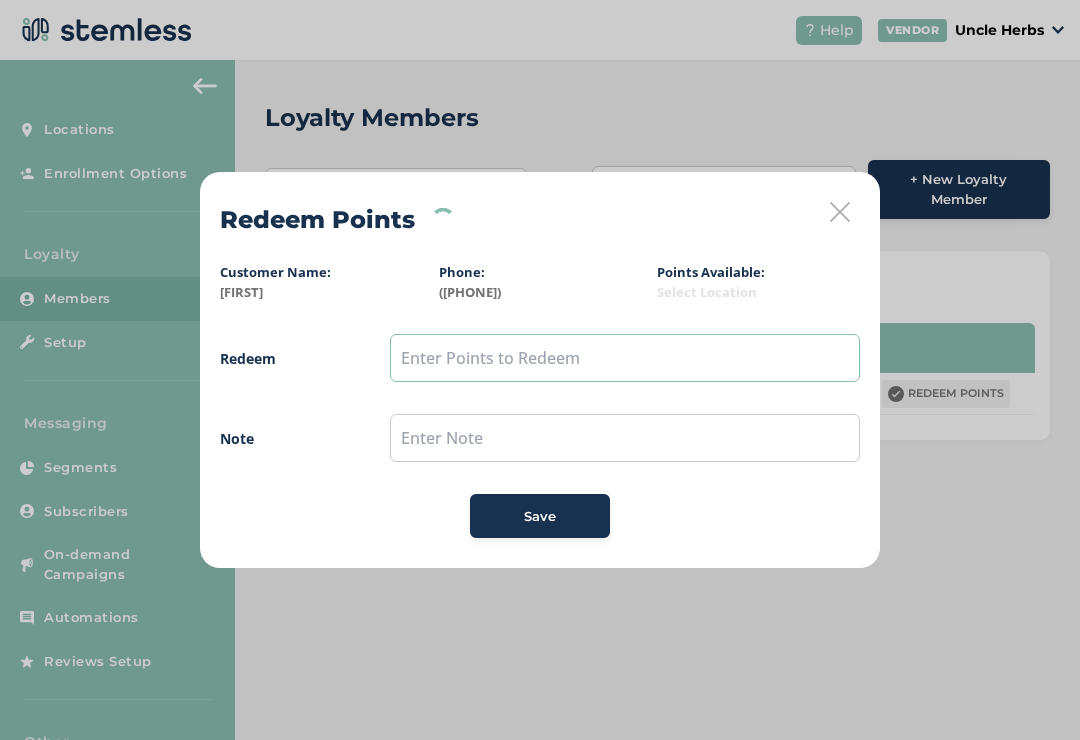 click at bounding box center [625, 358] 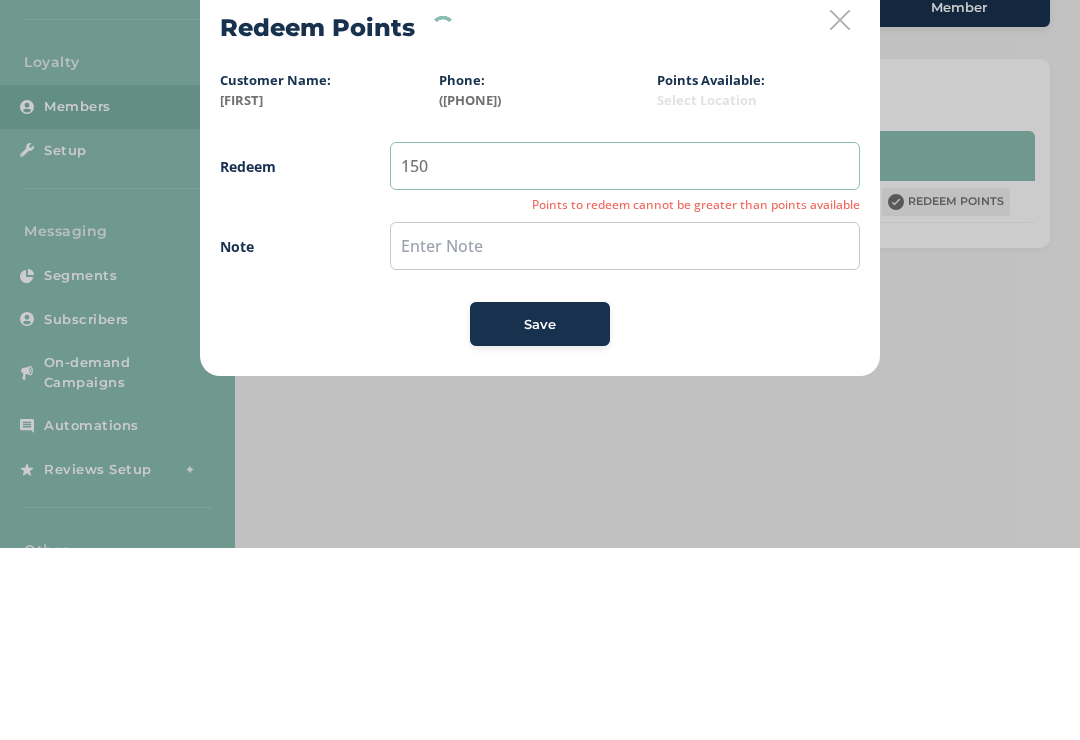 type on "150" 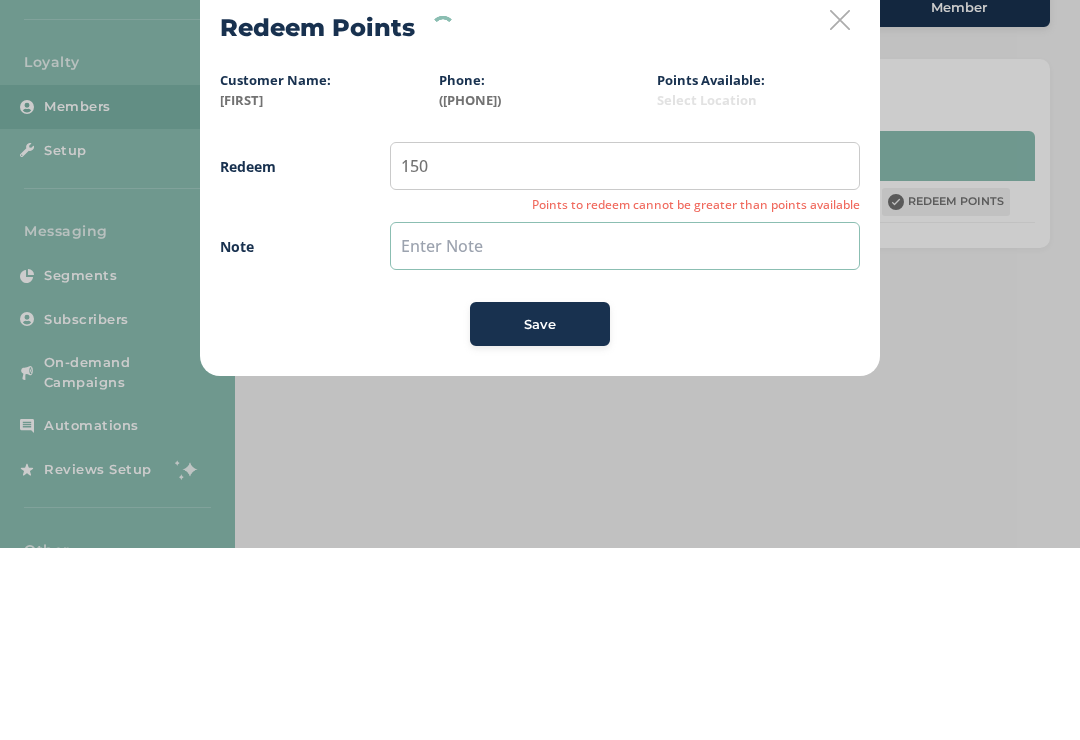 click at bounding box center [625, 438] 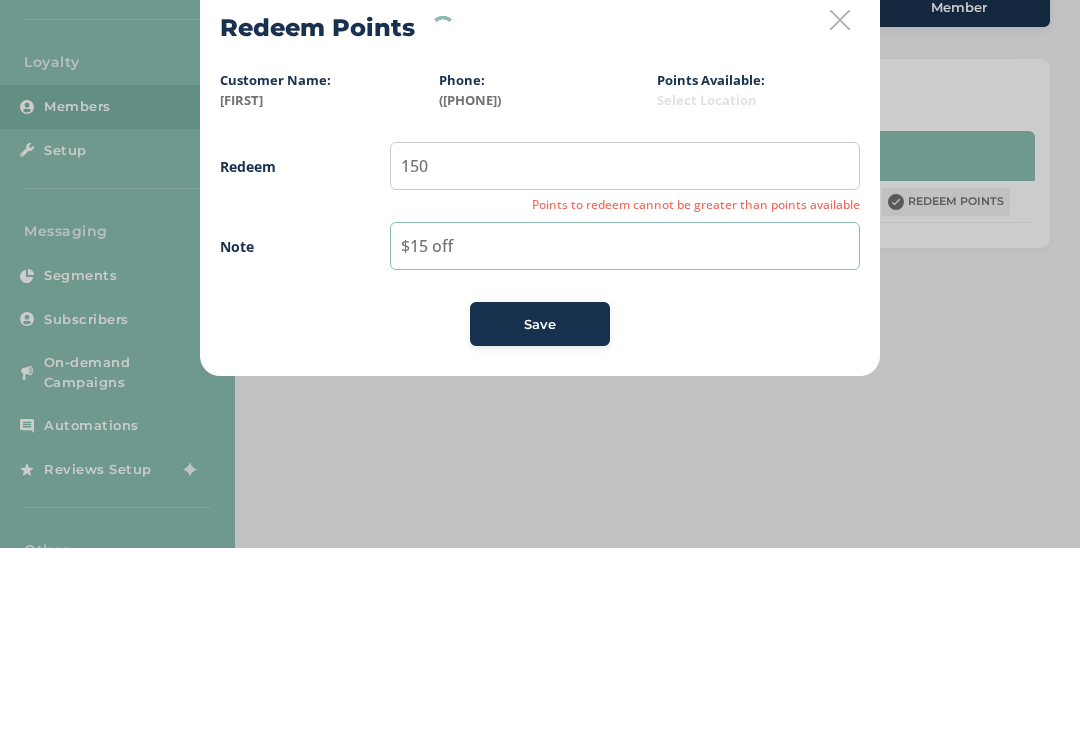 type on "$15 off" 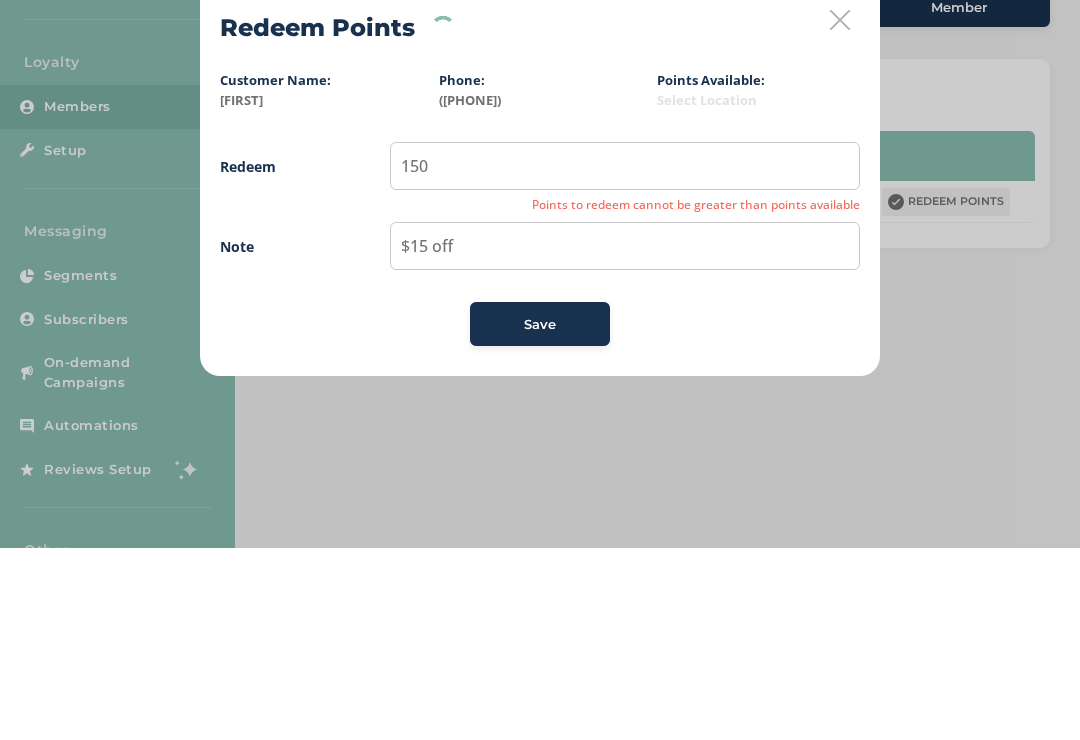 click on "Save" at bounding box center [540, 516] 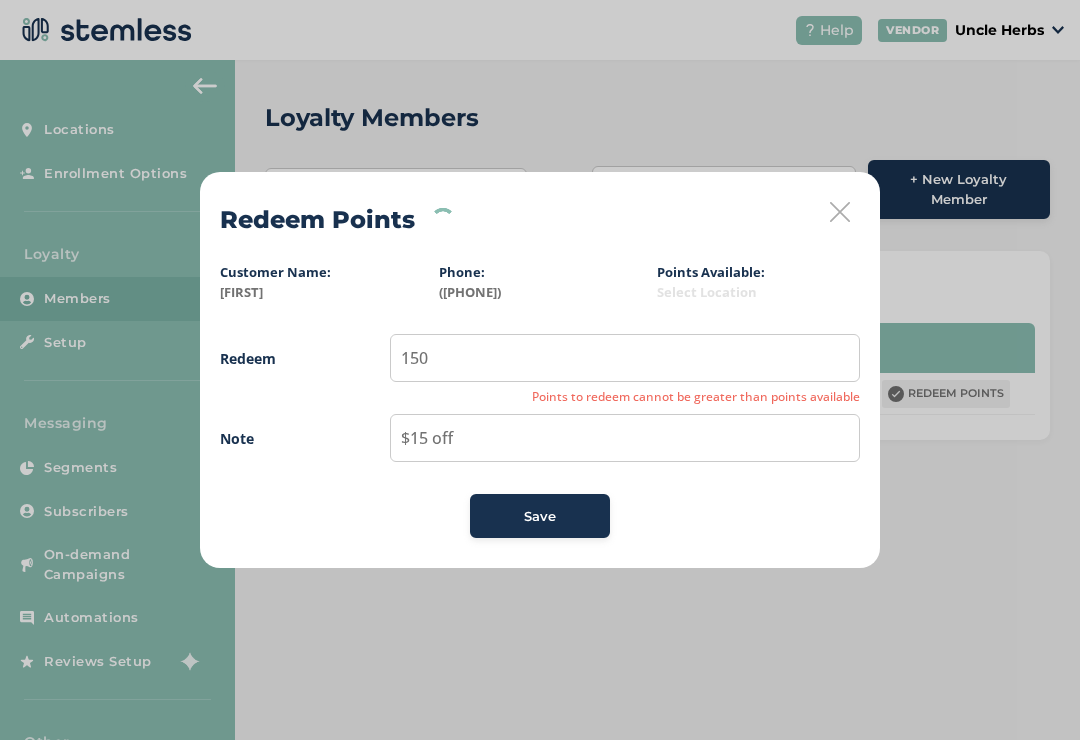 click on "Save" at bounding box center [540, 516] 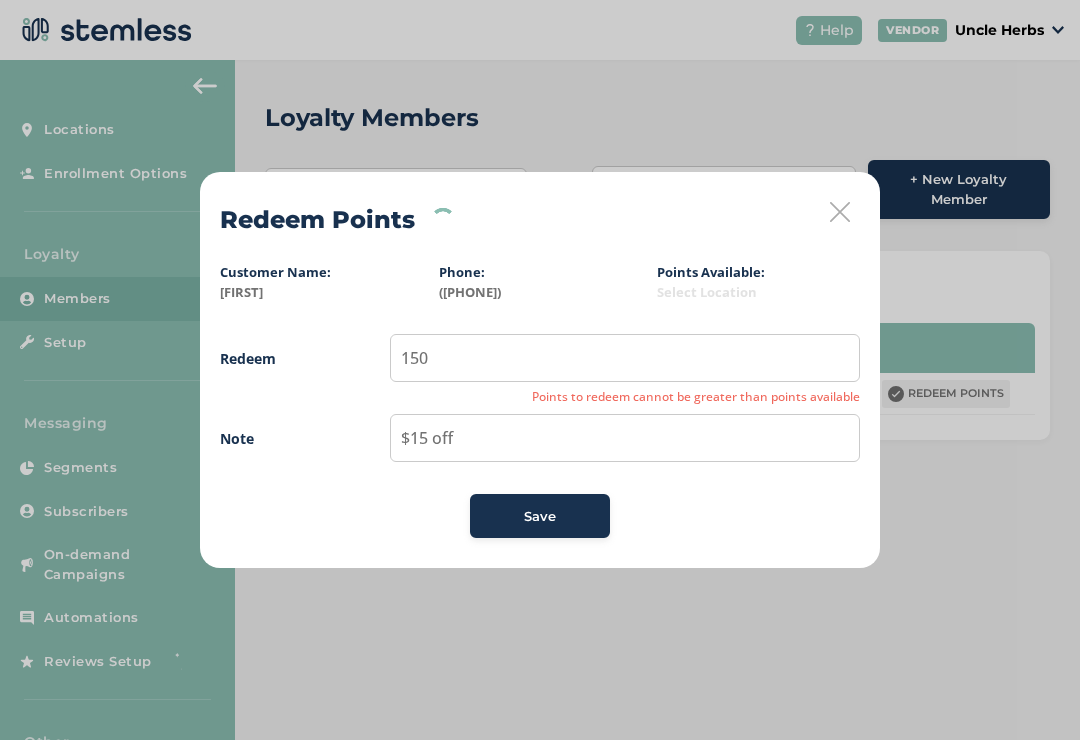 click at bounding box center (840, 212) 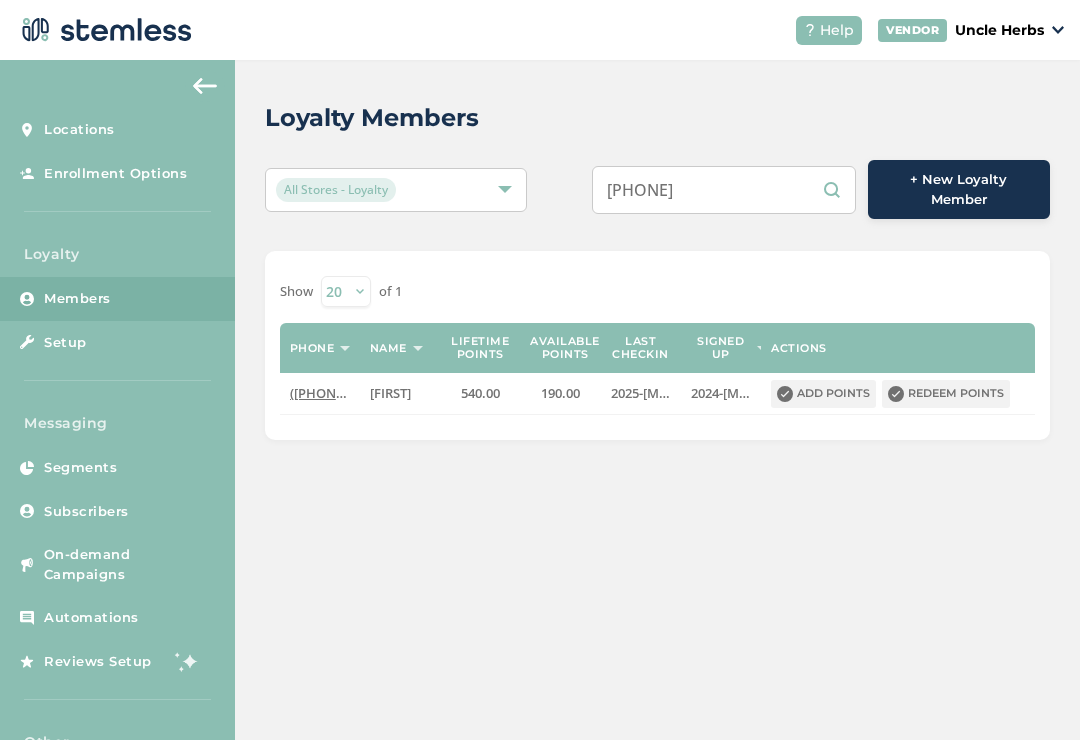 click on "Redeem points" at bounding box center (946, 394) 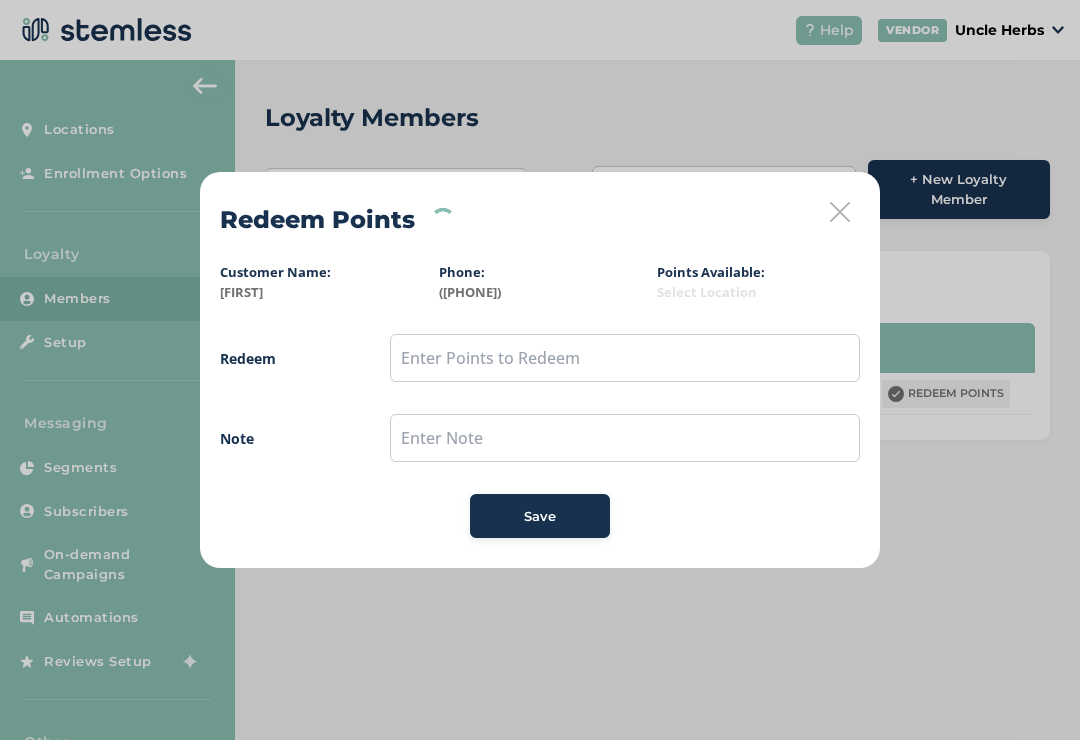 click on "Redeem Points Customer Name: [FIRST] [LAST] Phone: ([PHONE]) Points Available: Select Location Redeem Note Save" at bounding box center [540, 370] 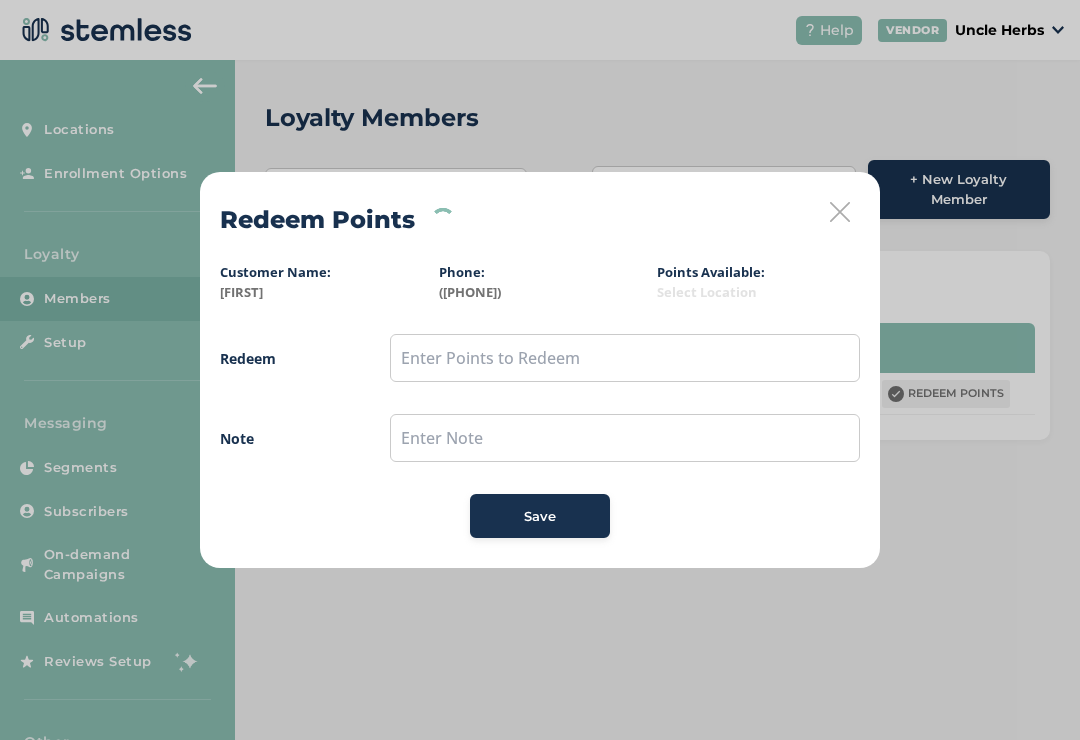 click at bounding box center [840, 212] 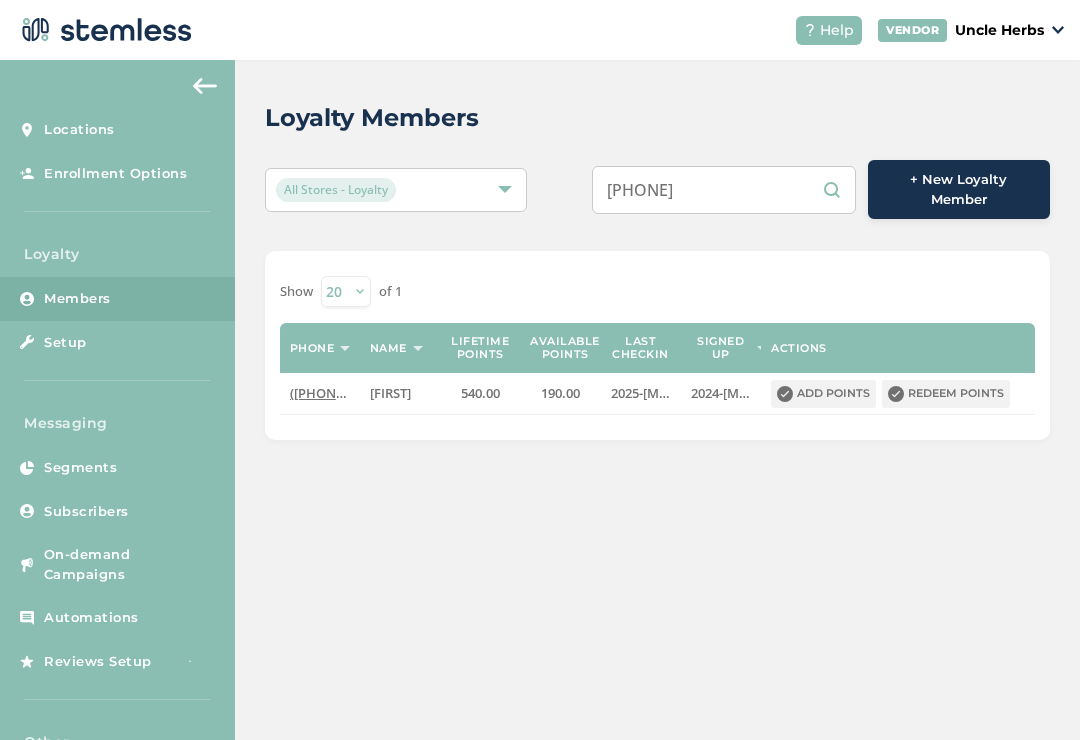 click on "([PHONE])" at bounding box center [320, 393] 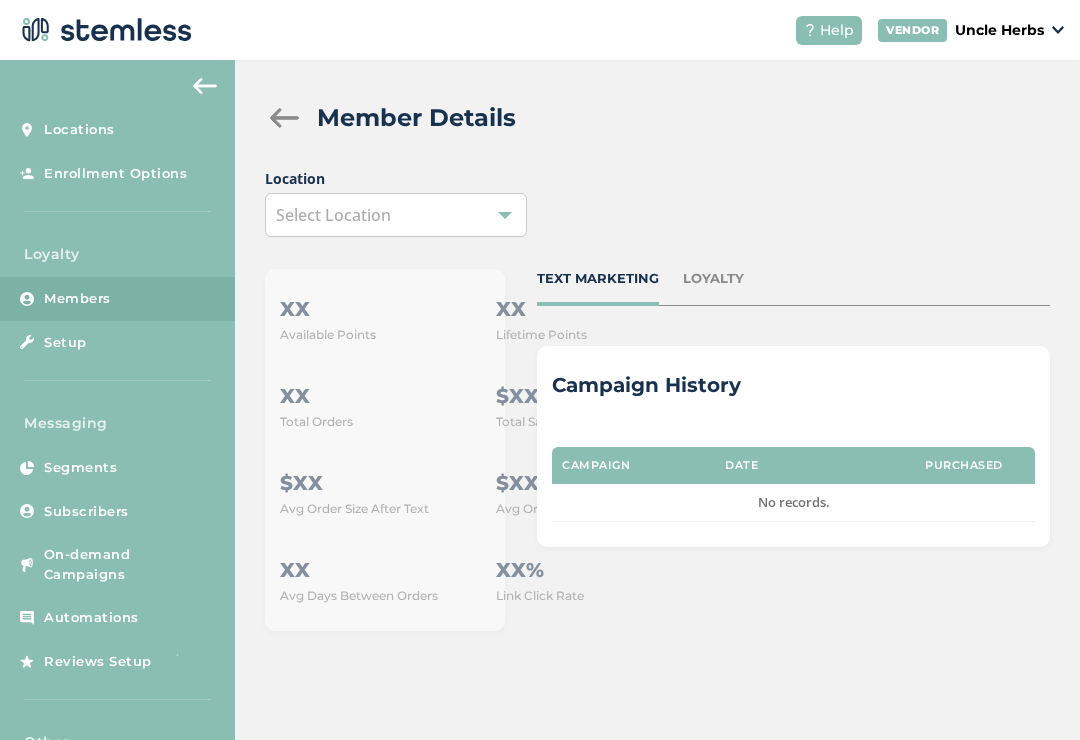 click at bounding box center (285, 118) 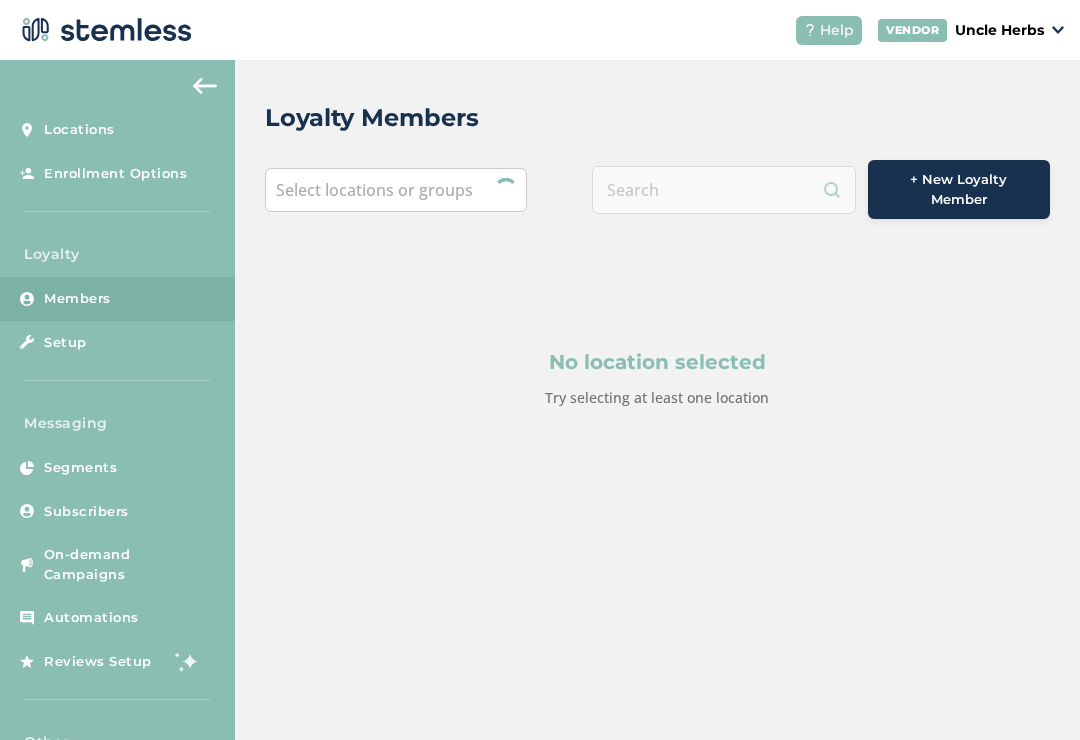 click at bounding box center [205, 86] 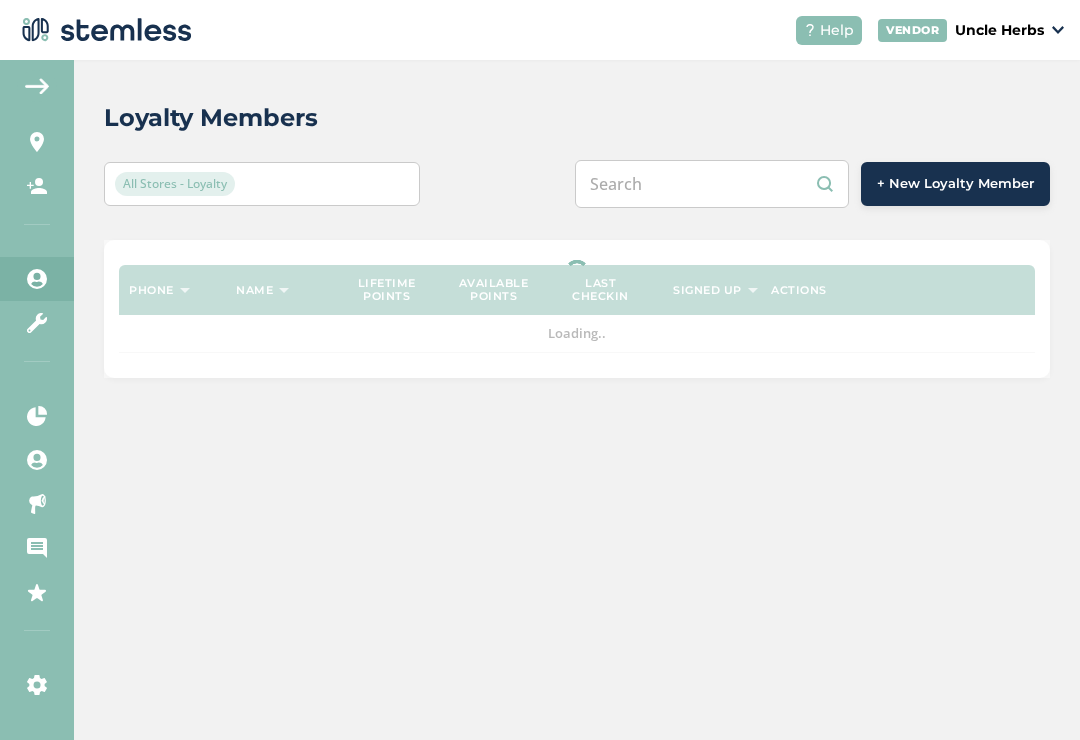 click at bounding box center (712, 184) 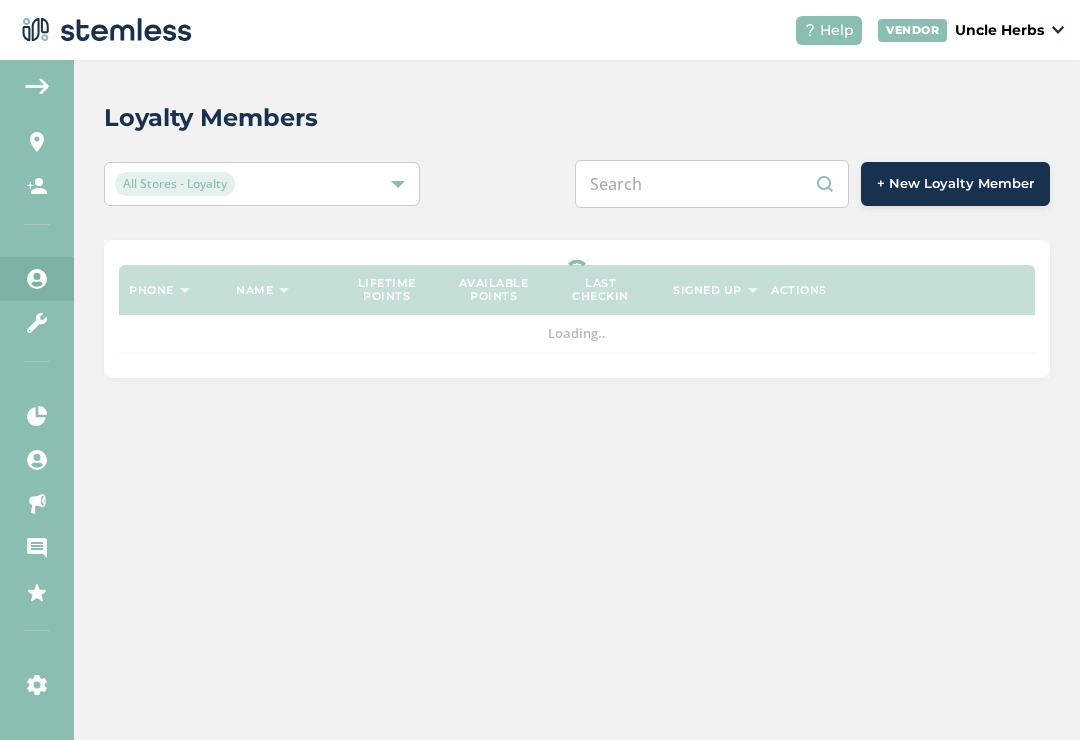 click at bounding box center [712, 184] 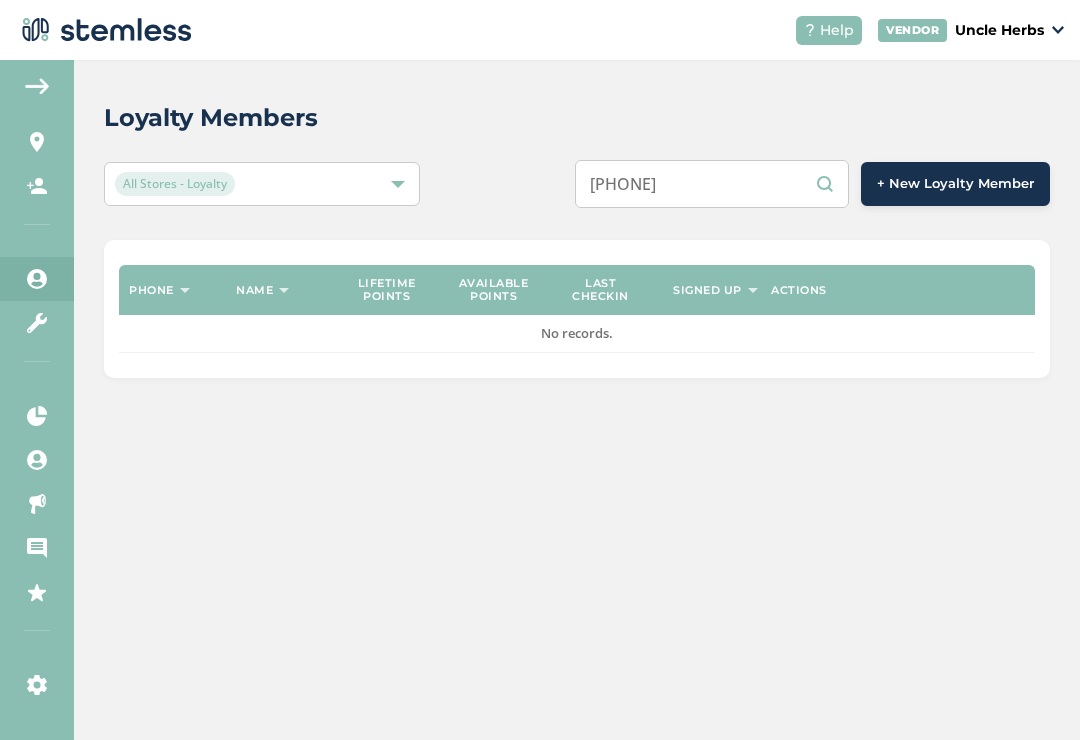 click on "[PHONE]" at bounding box center (712, 184) 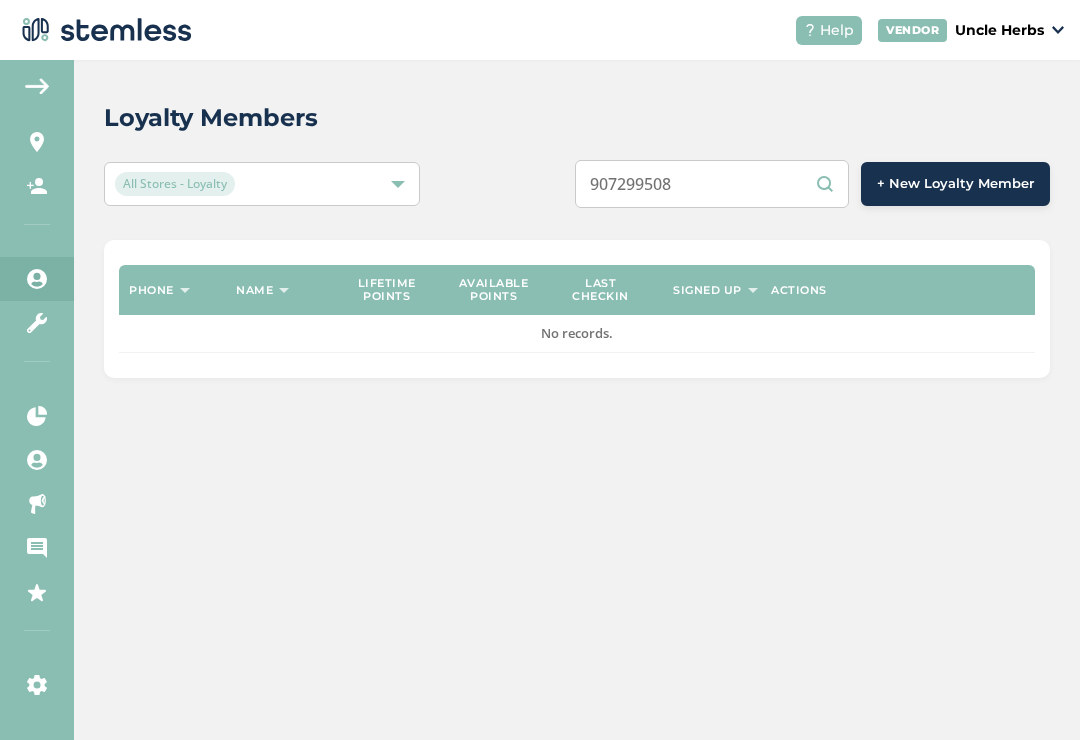 type on "[PHONE]" 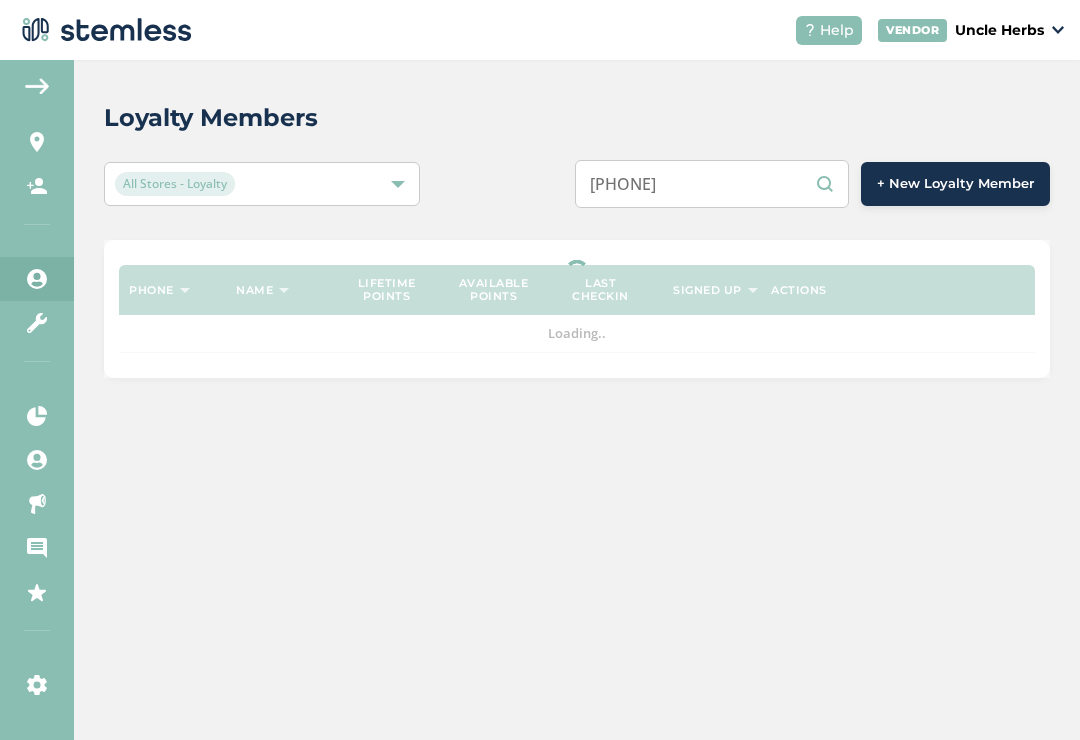 scroll, scrollTop: 31, scrollLeft: 0, axis: vertical 